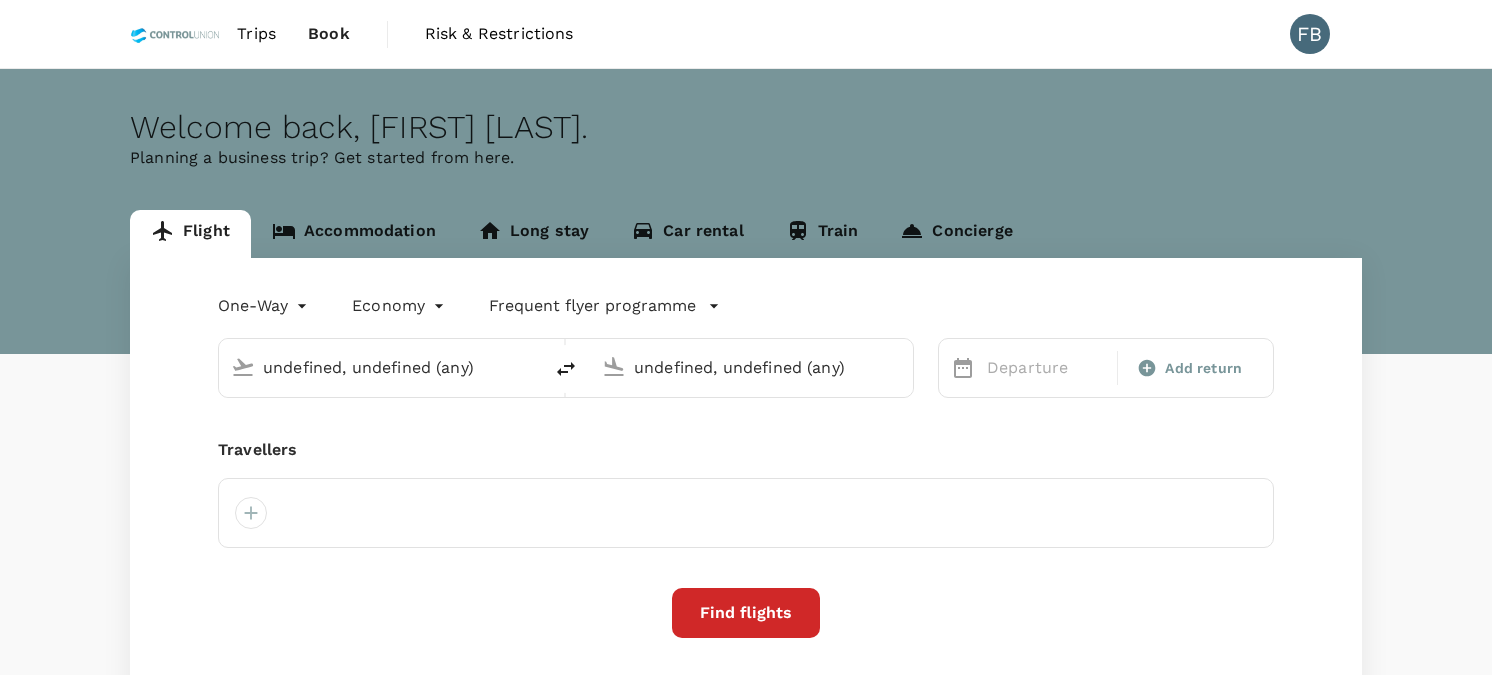 type on "Kuala Namu Intl (KNO)" 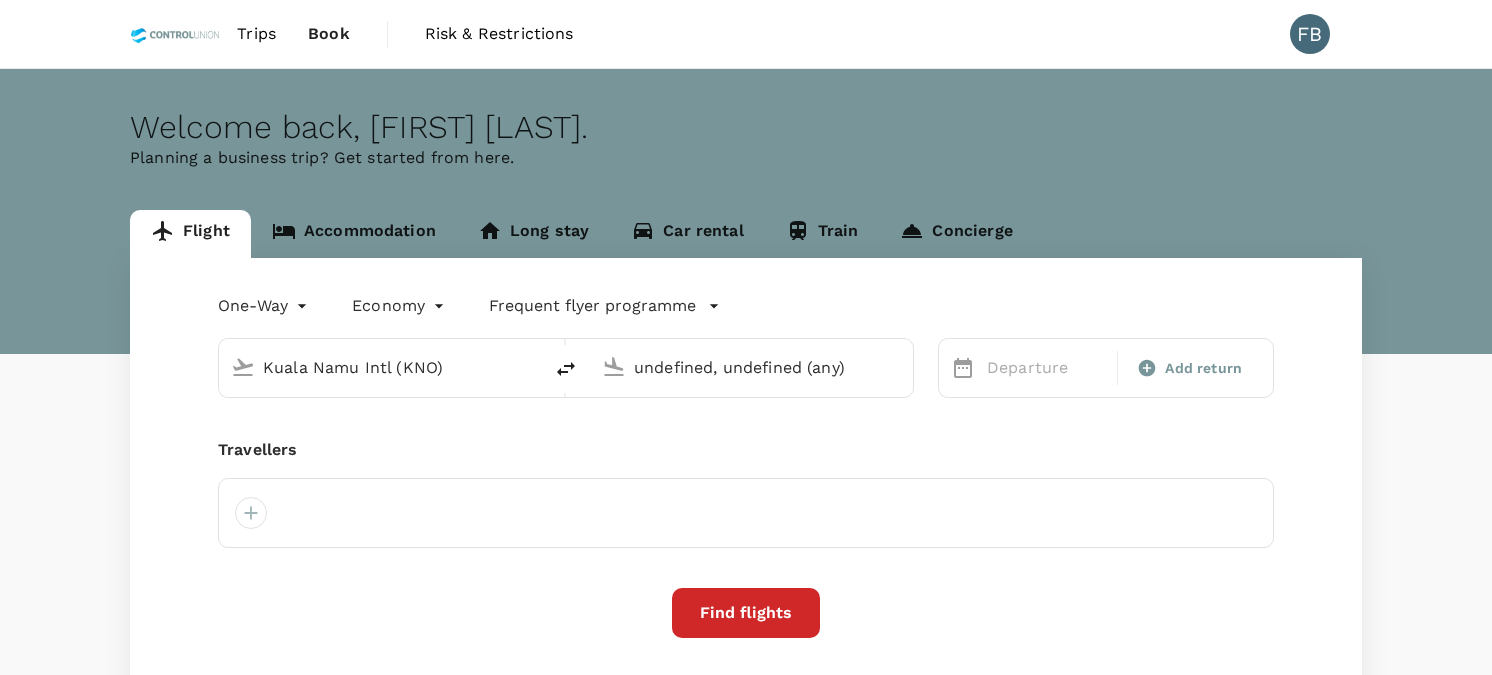 type on "Singapore Changi (SIN)" 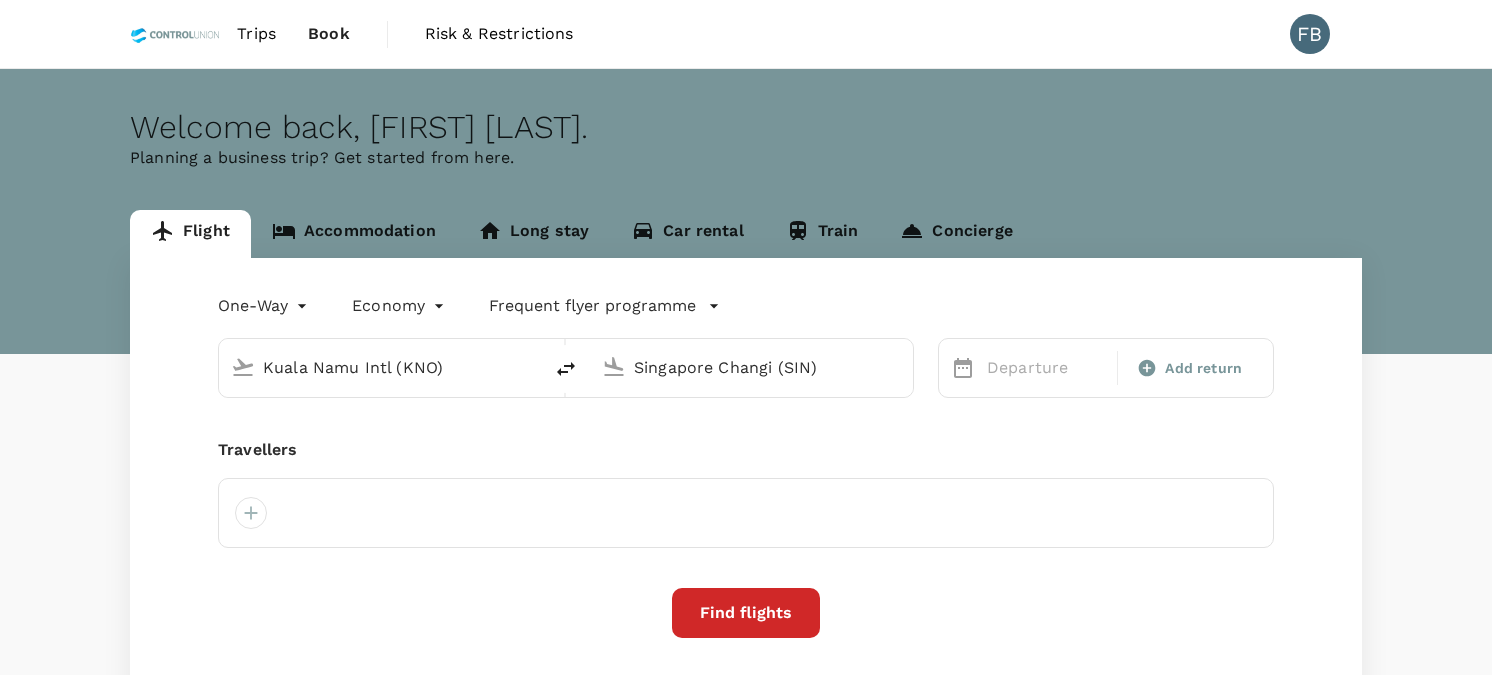 scroll, scrollTop: 0, scrollLeft: 0, axis: both 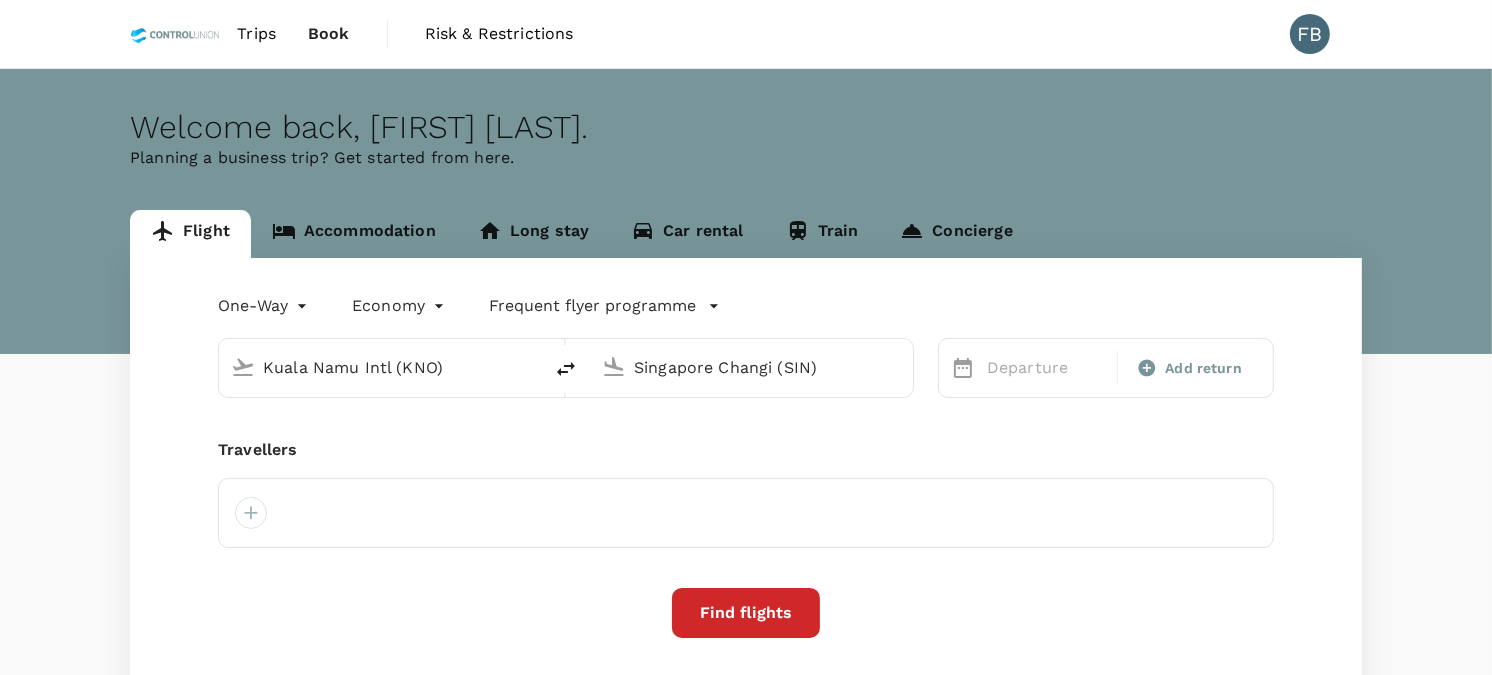 type 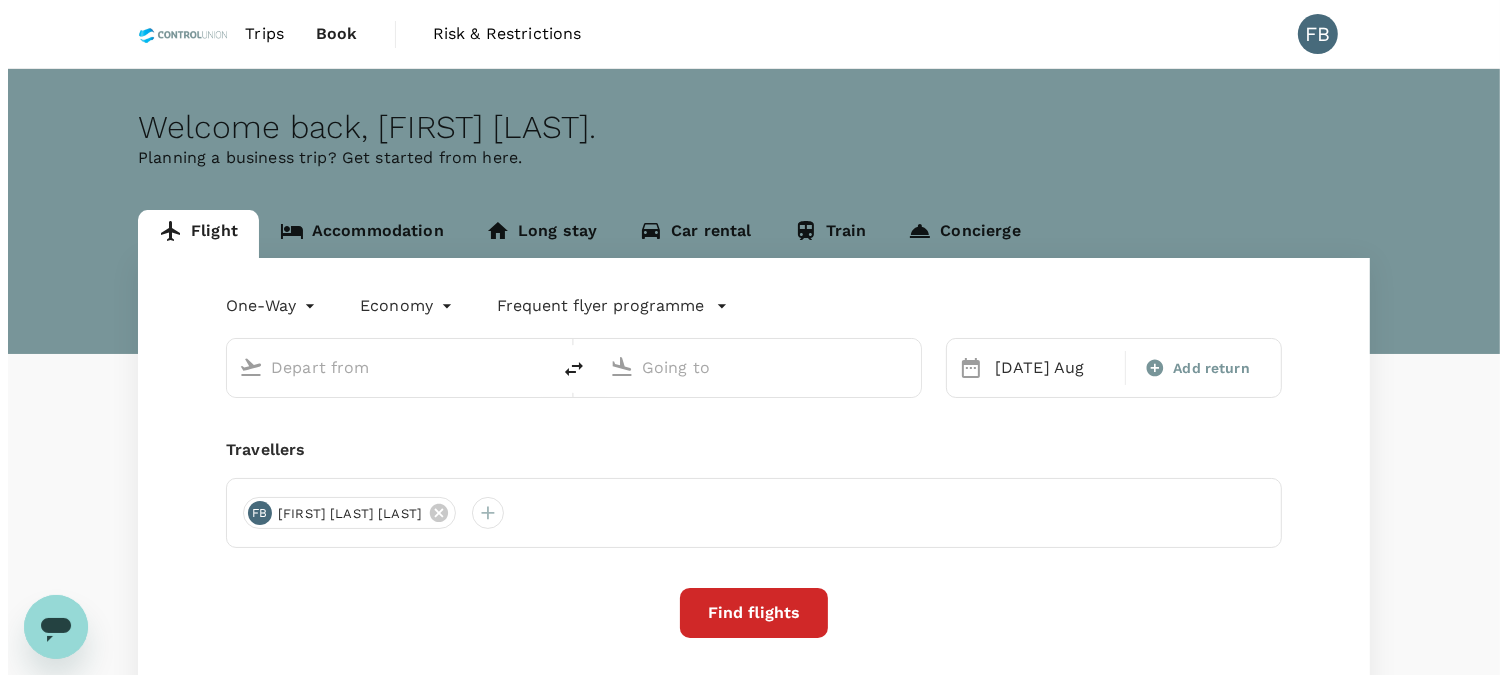 scroll, scrollTop: 0, scrollLeft: 0, axis: both 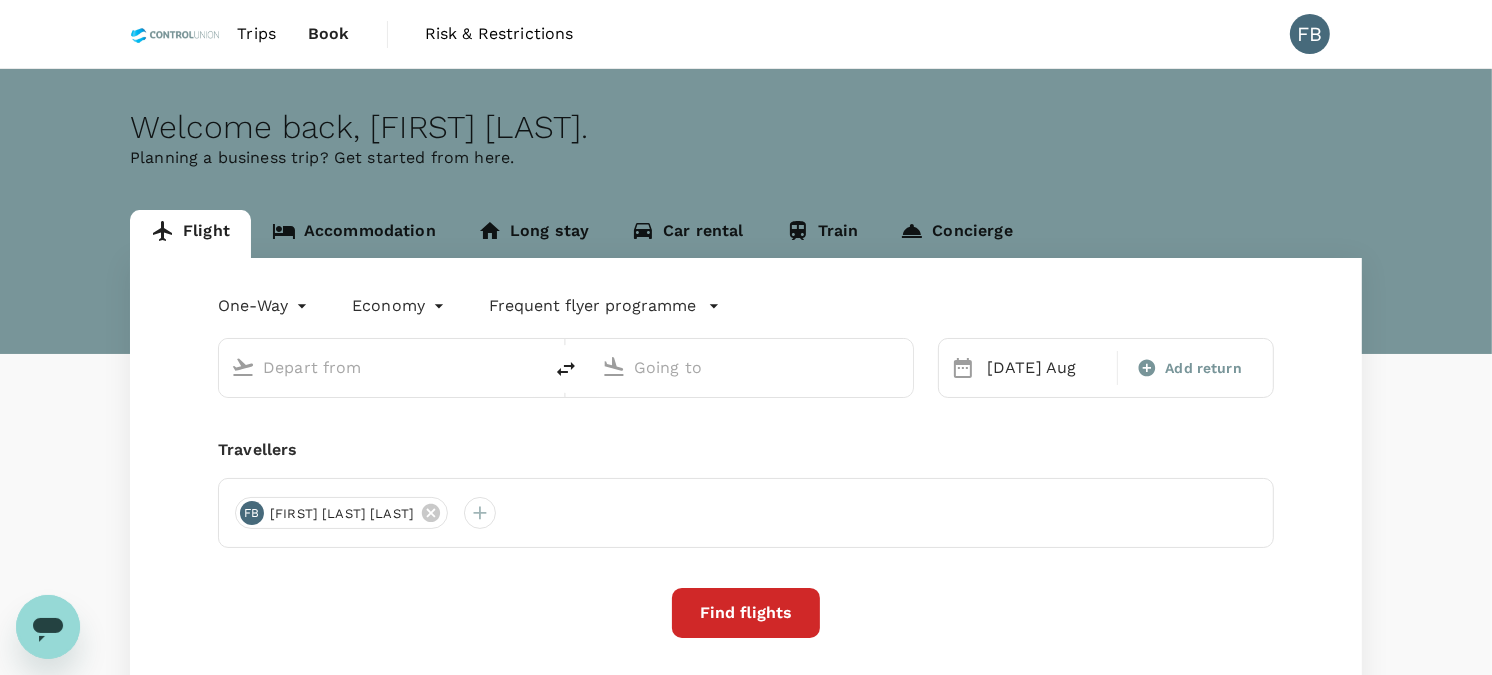 type on "Kuala Namu Intl (KNO)" 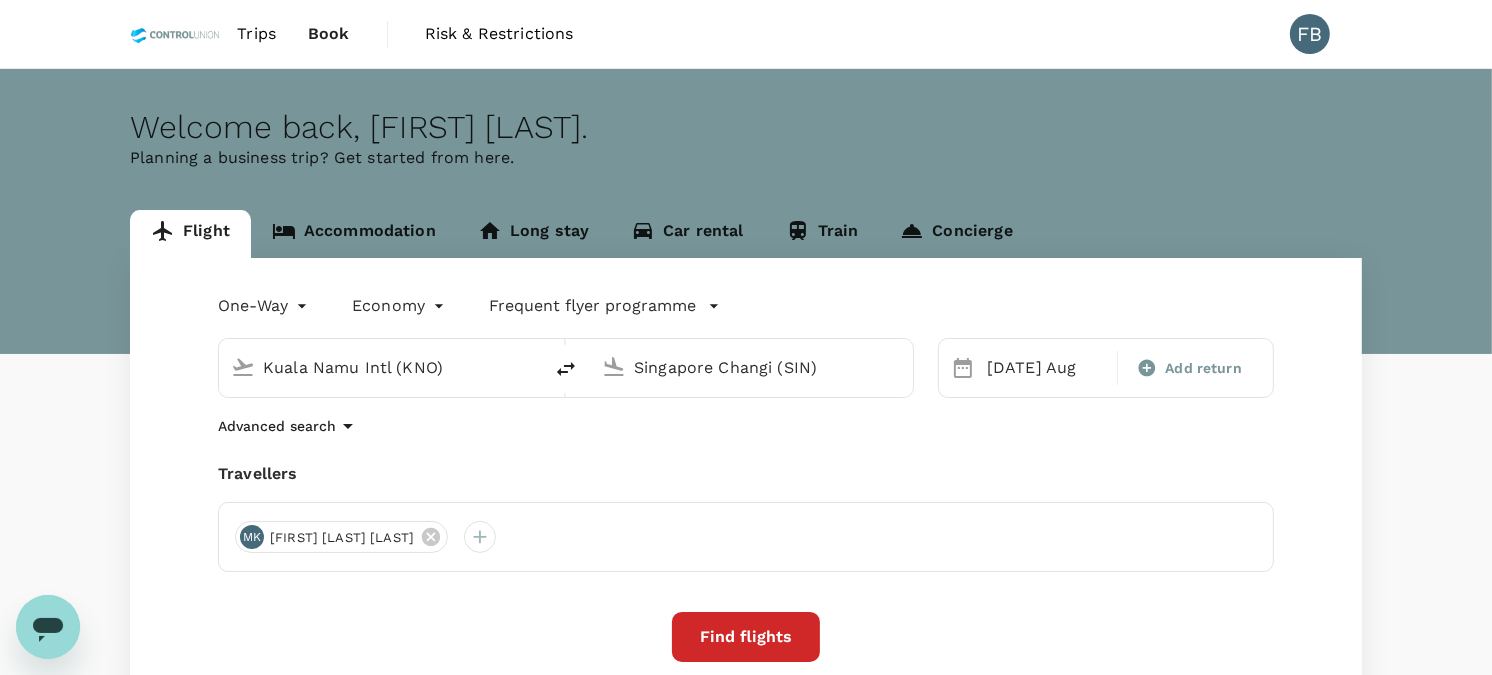 click on "Kuala Namu Intl (KNO)" at bounding box center (381, 367) 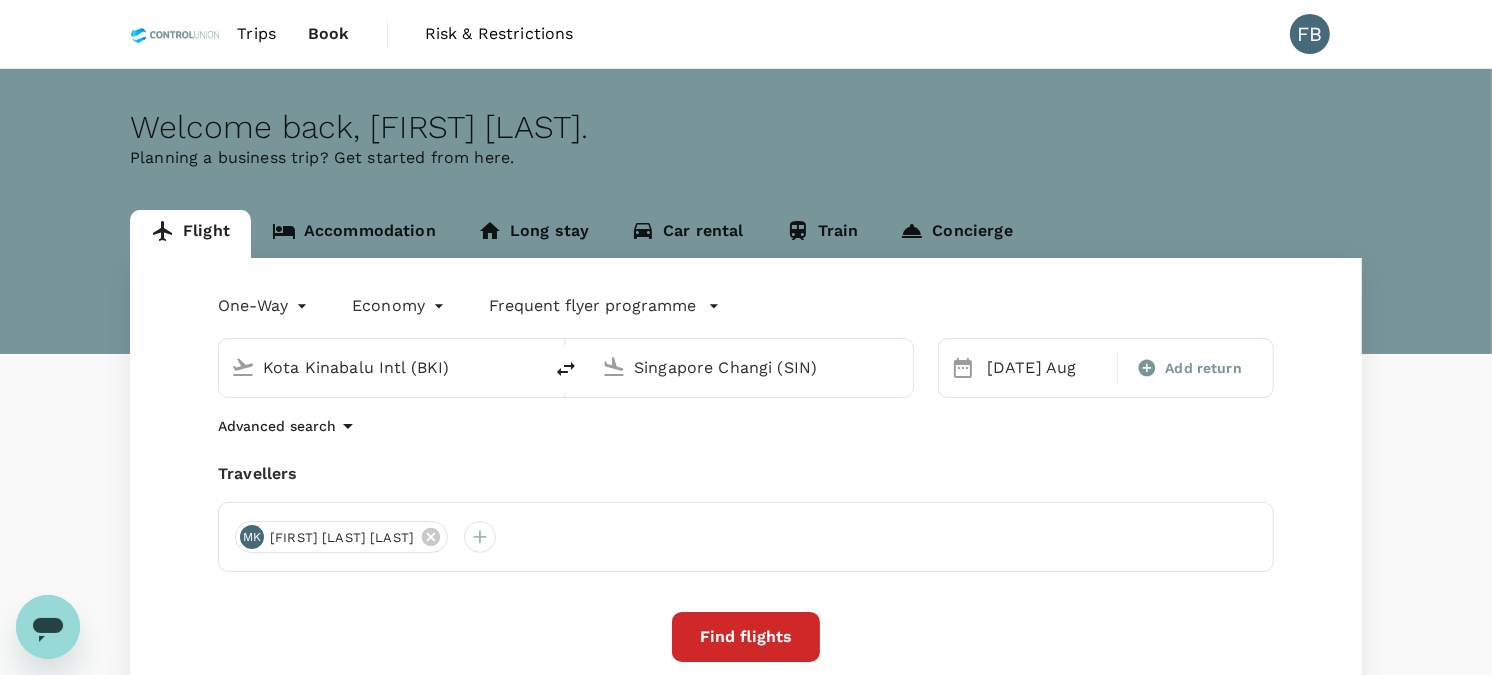 type on "Kota Kinabalu Intl (BKI)" 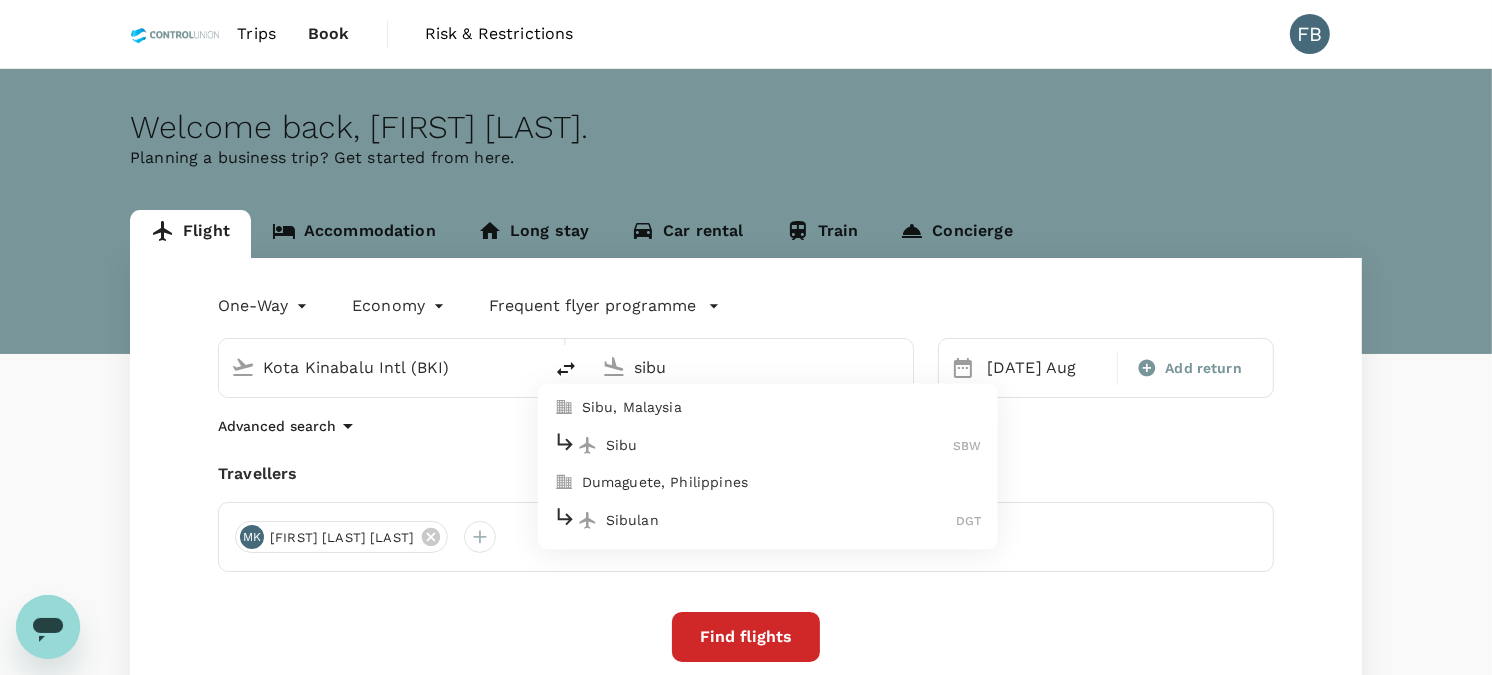 click on "Sibu" at bounding box center (780, 445) 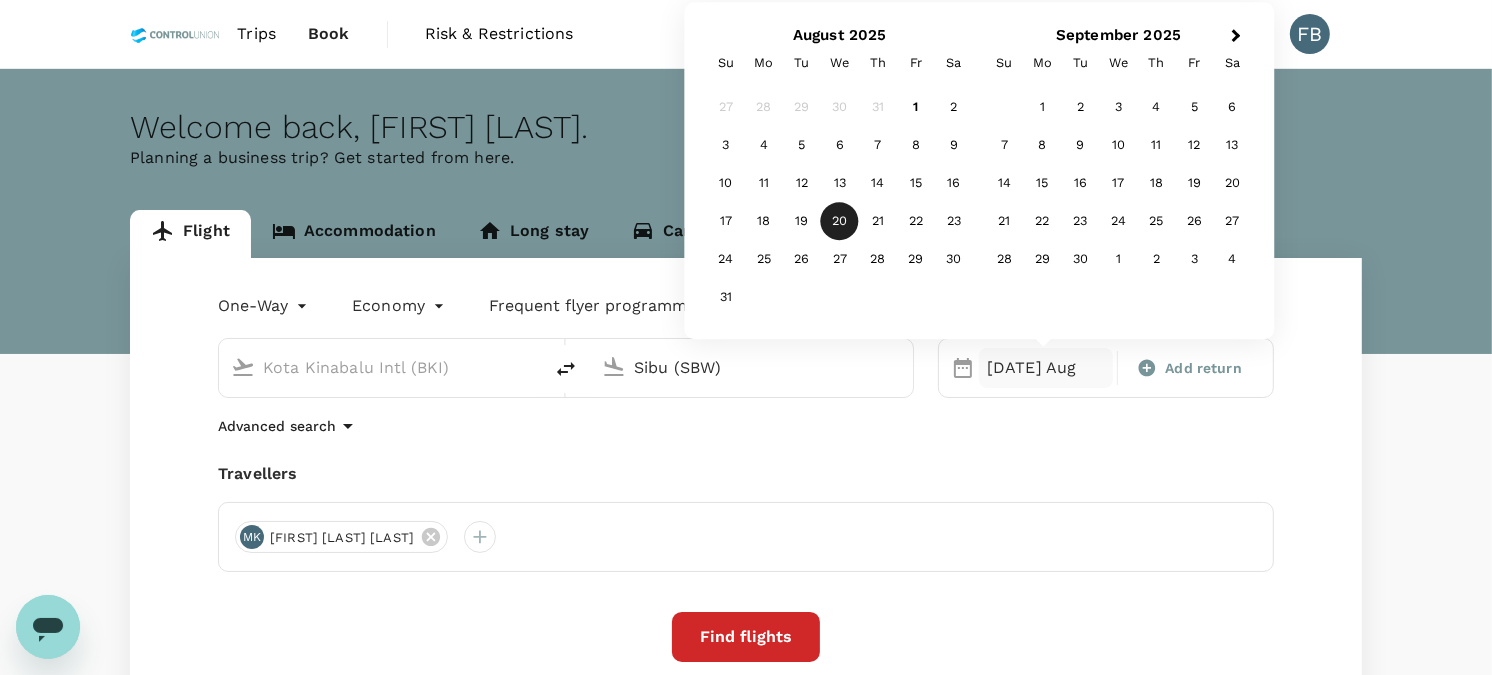 type on "Sibu (SBW)" 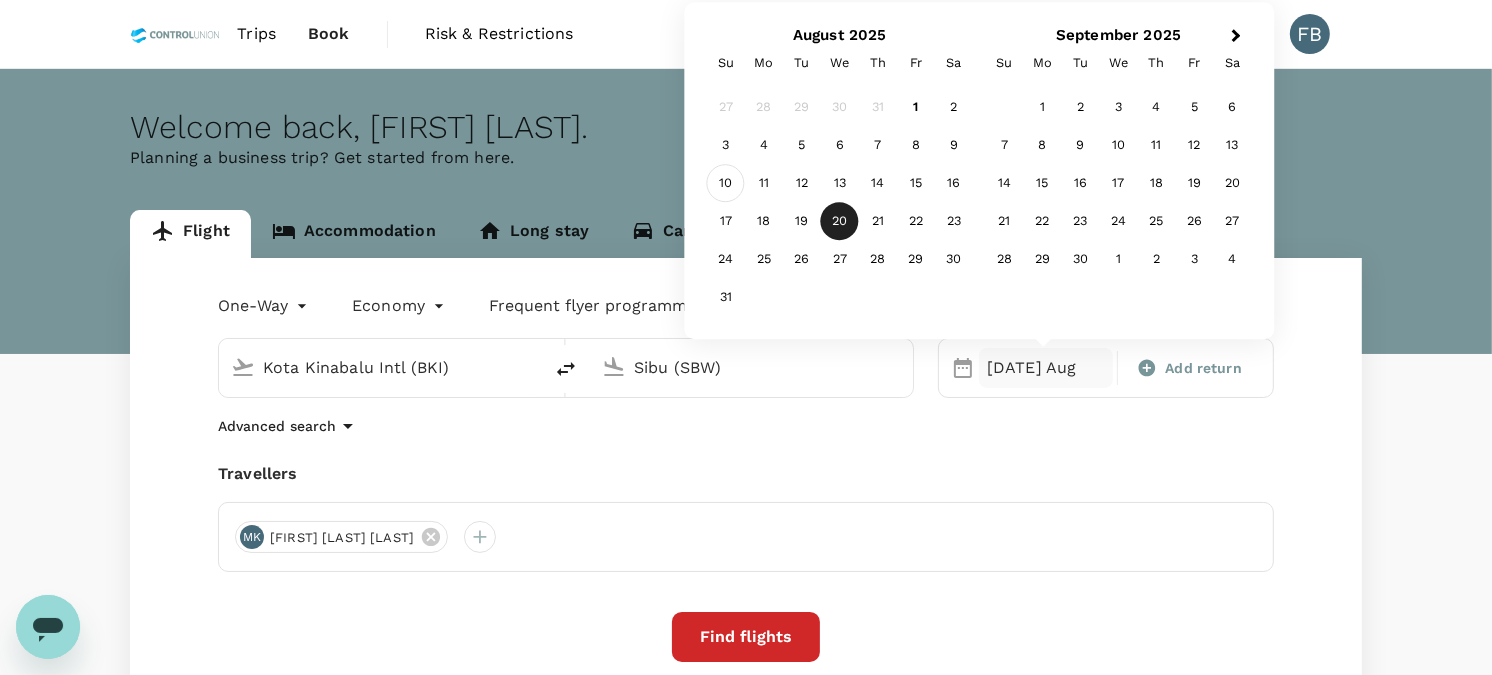 click on "10" at bounding box center [726, 184] 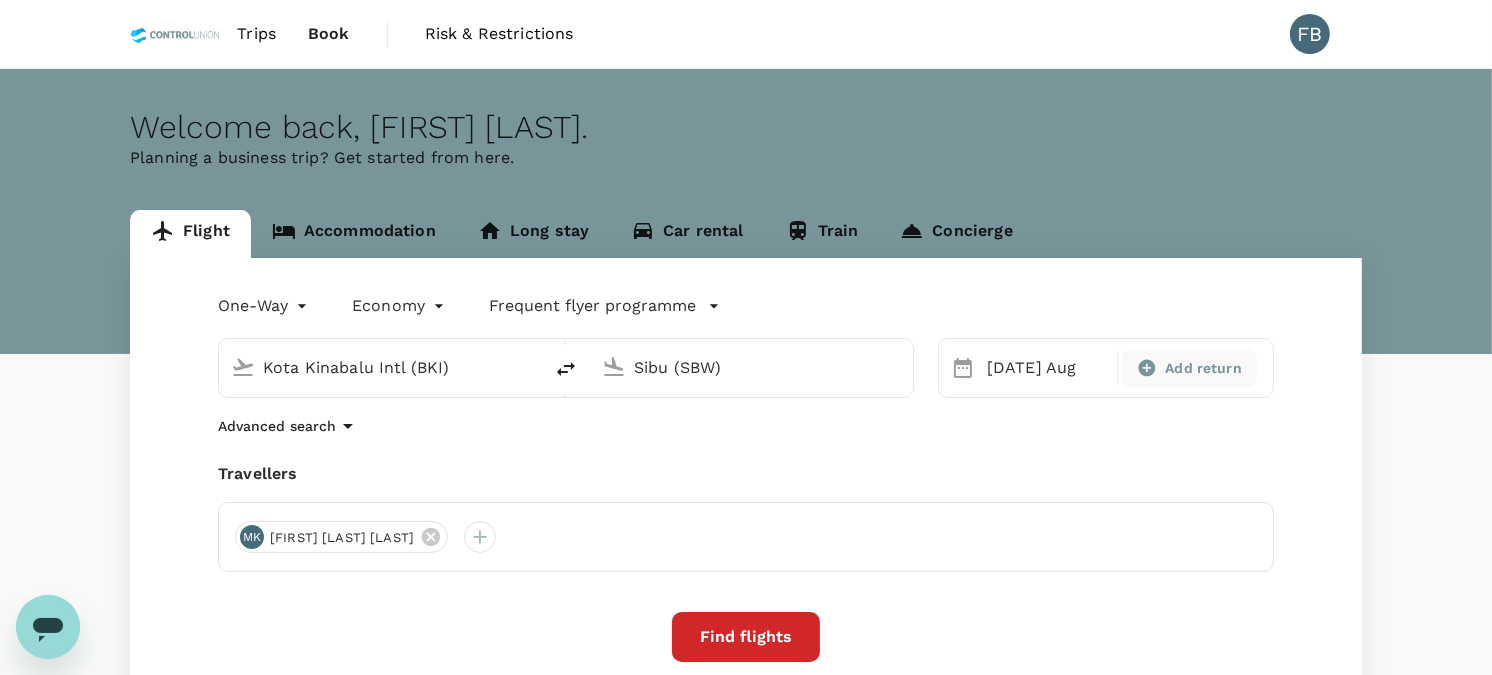 click on "Add return" at bounding box center (1203, 368) 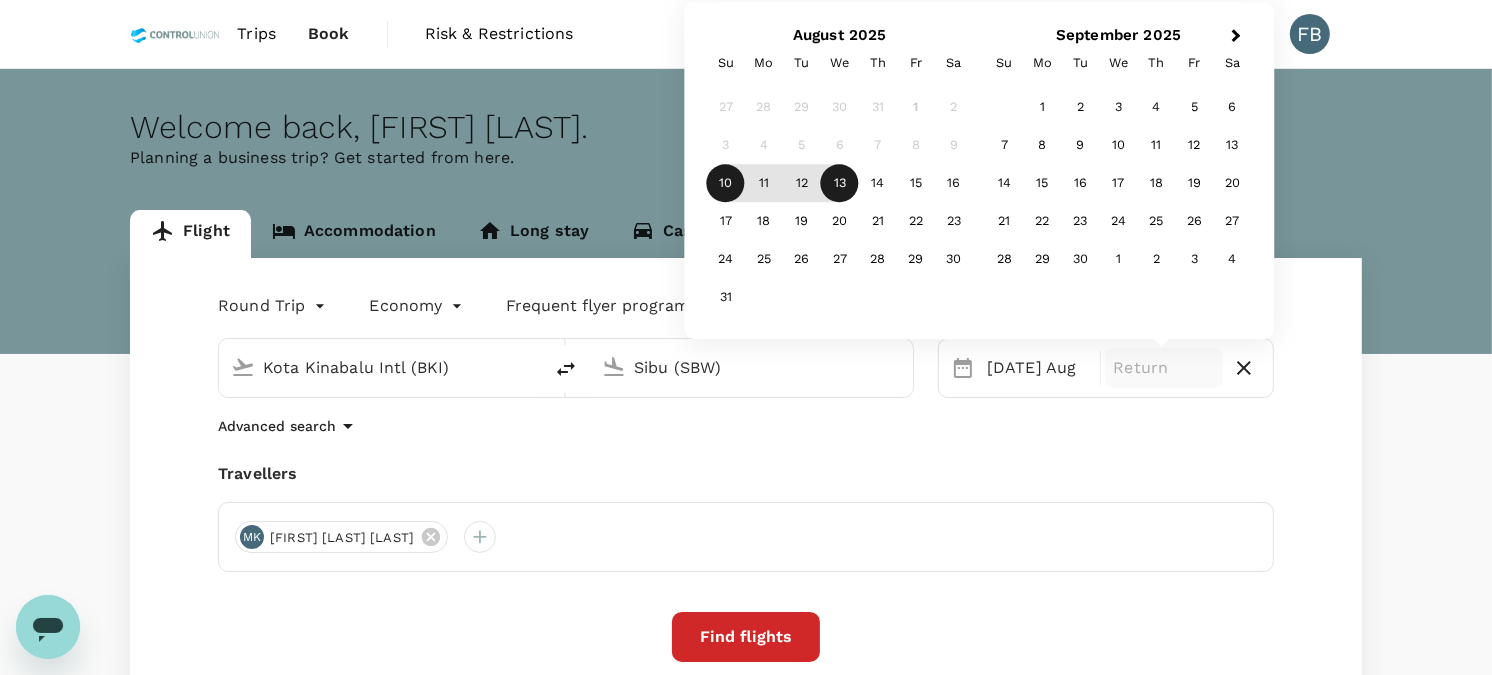 click on "13" at bounding box center (840, 184) 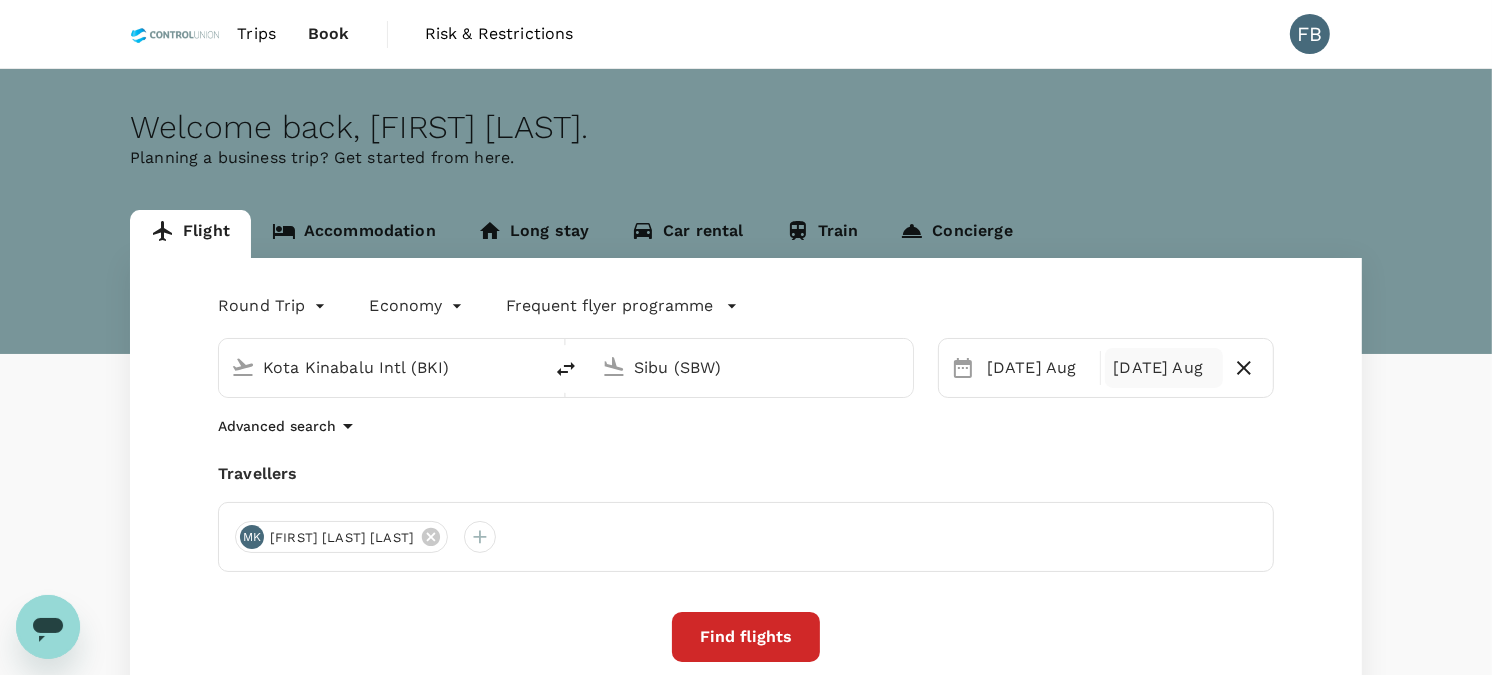 click on "Find flights" at bounding box center [746, 637] 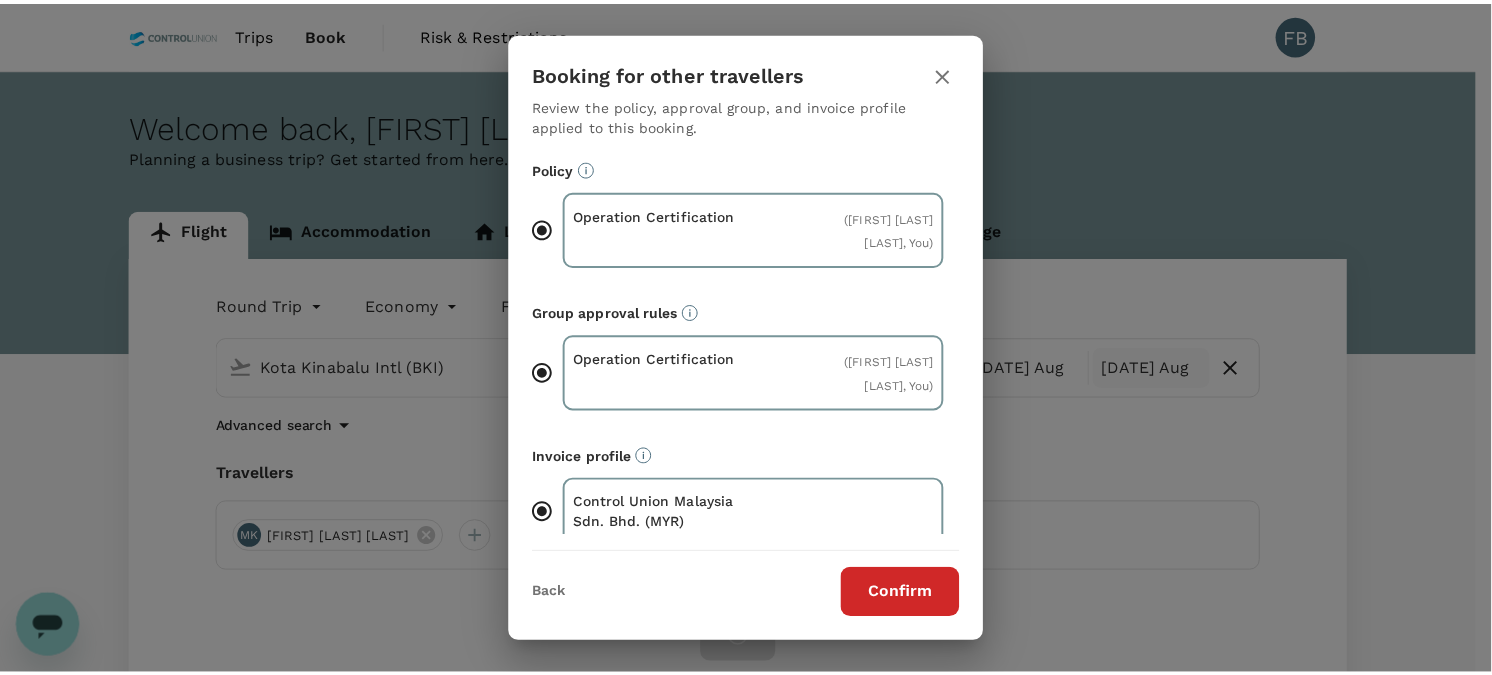scroll, scrollTop: 15, scrollLeft: 0, axis: vertical 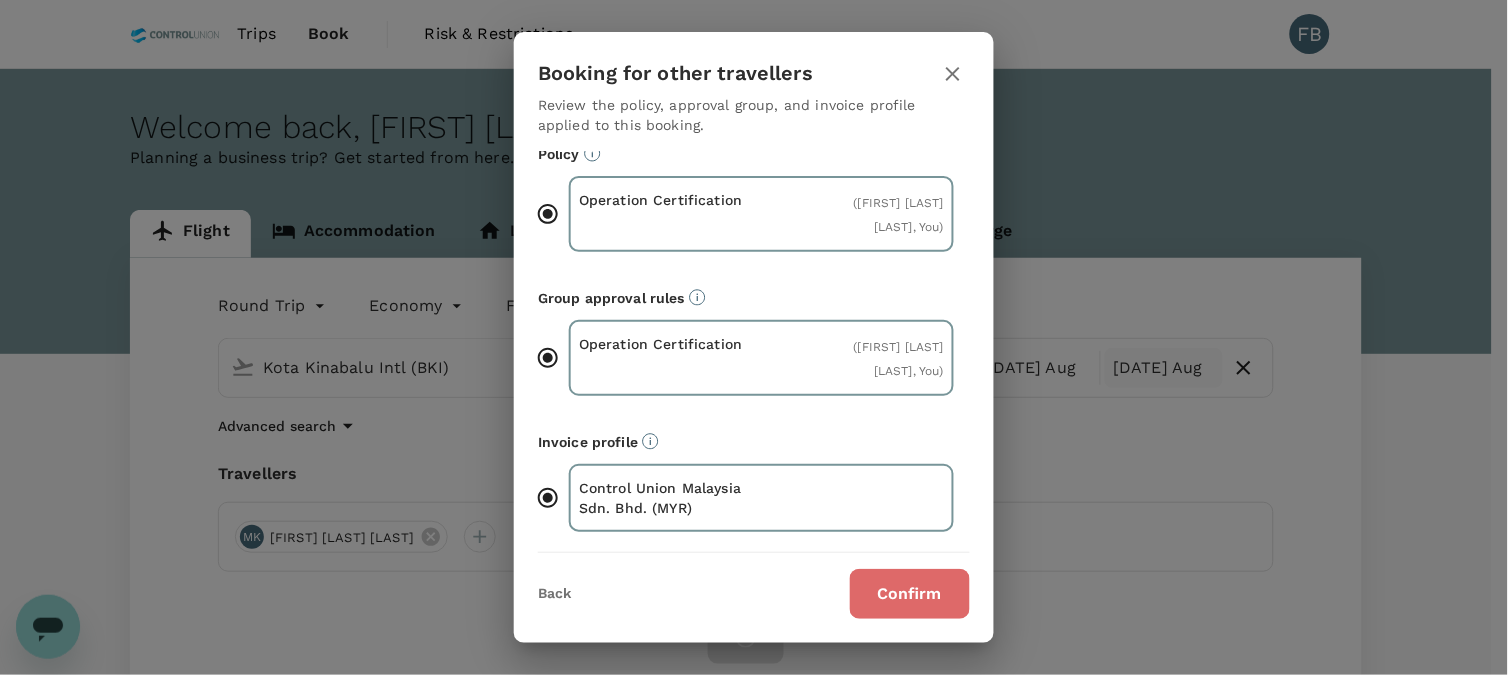 click on "Confirm" at bounding box center [910, 594] 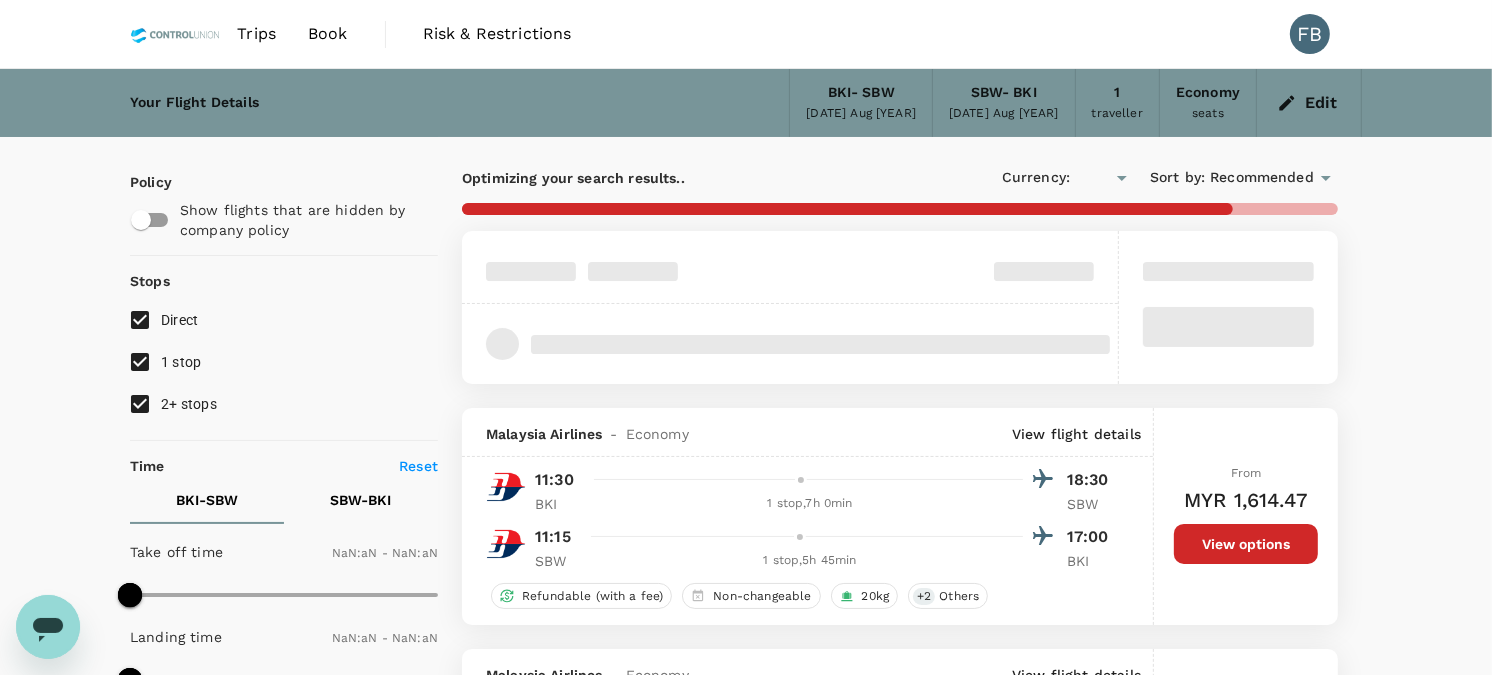 type on "MYR" 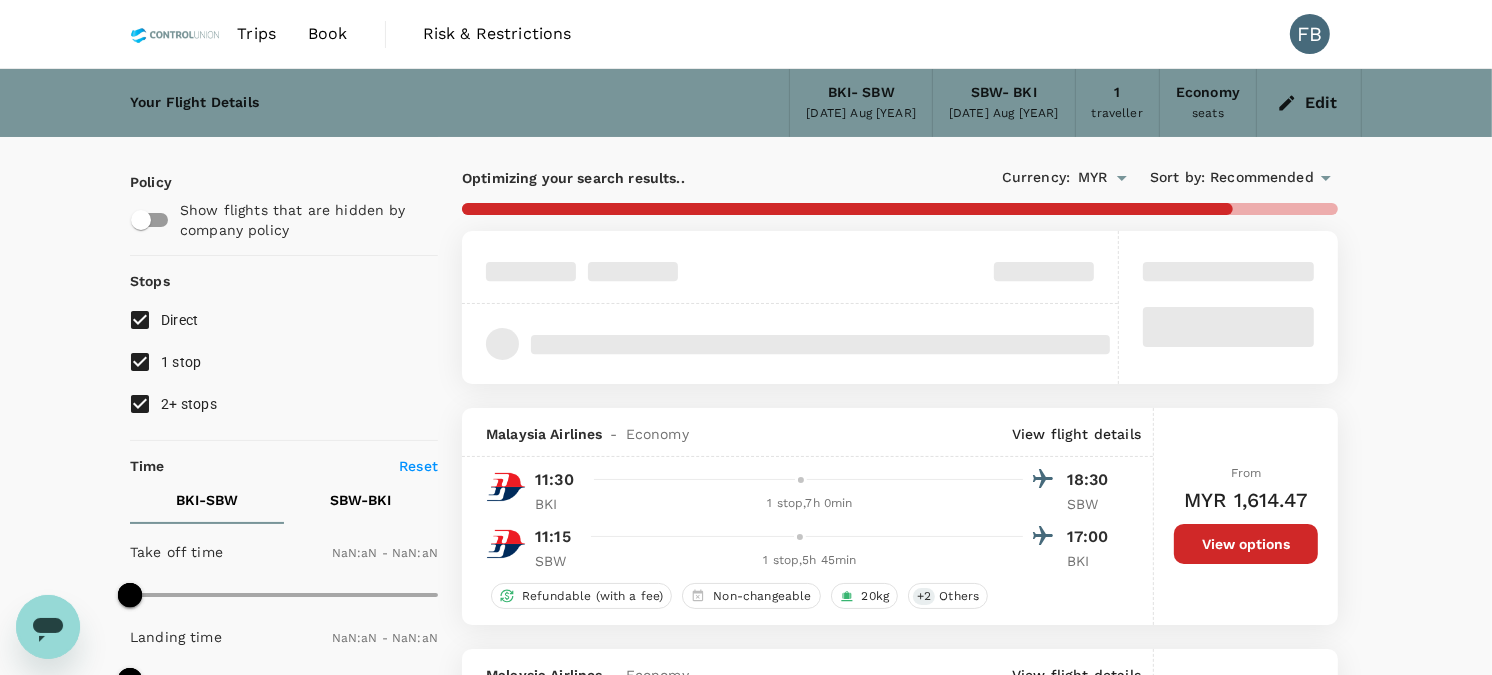 type on "1440" 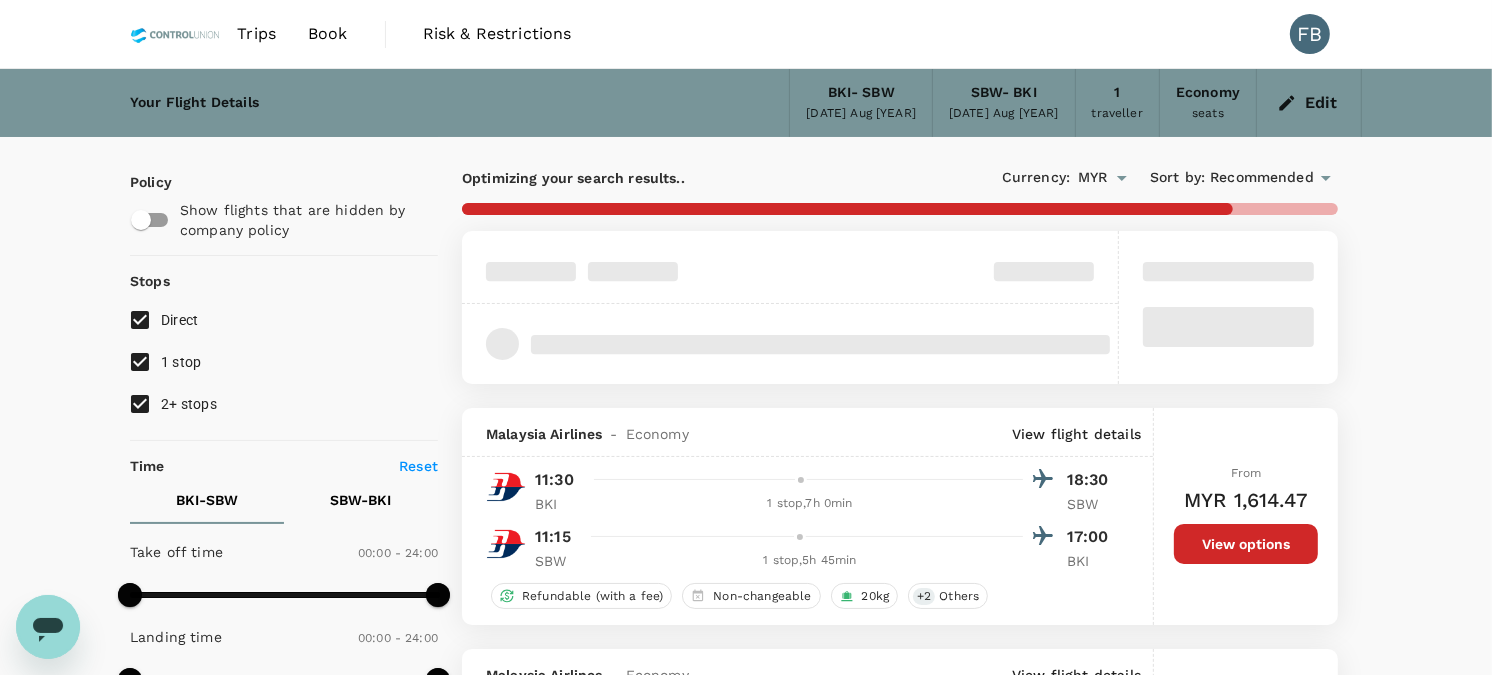 type on "1425" 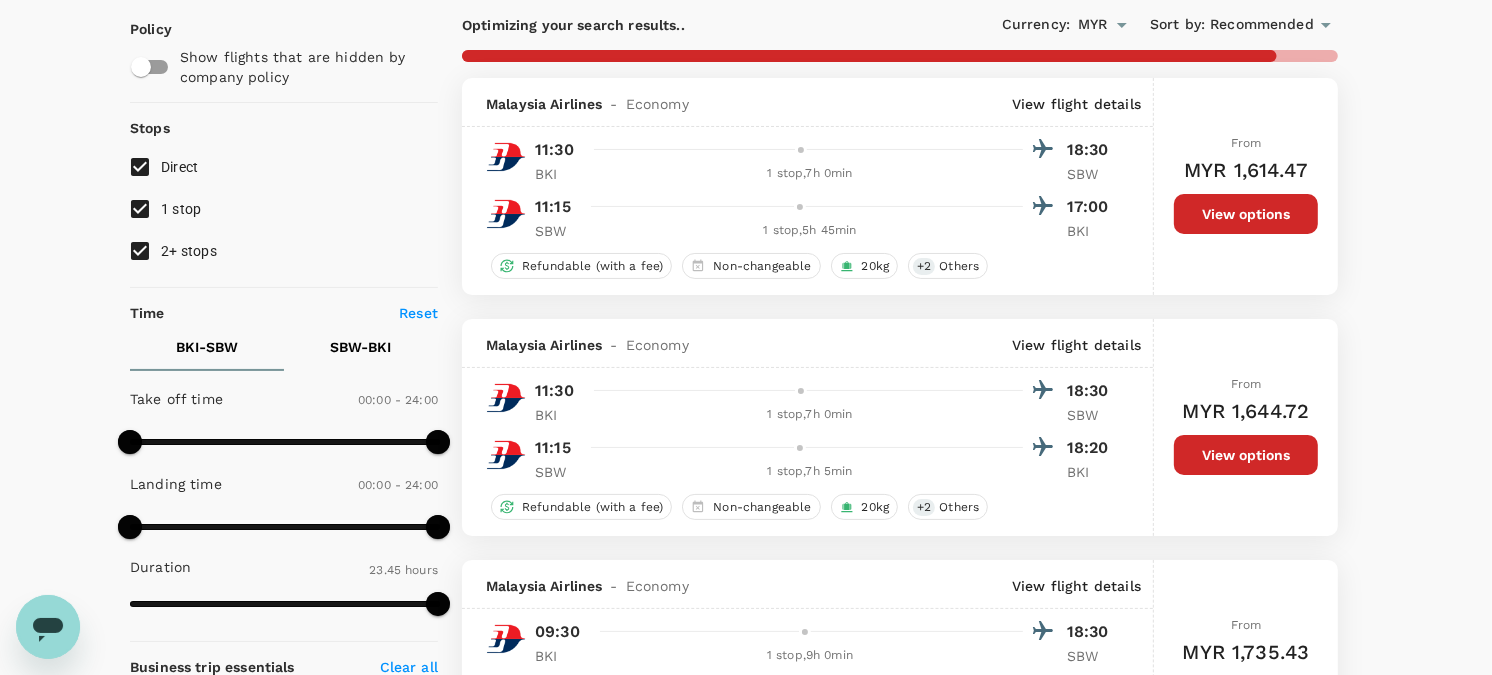 scroll, scrollTop: 111, scrollLeft: 0, axis: vertical 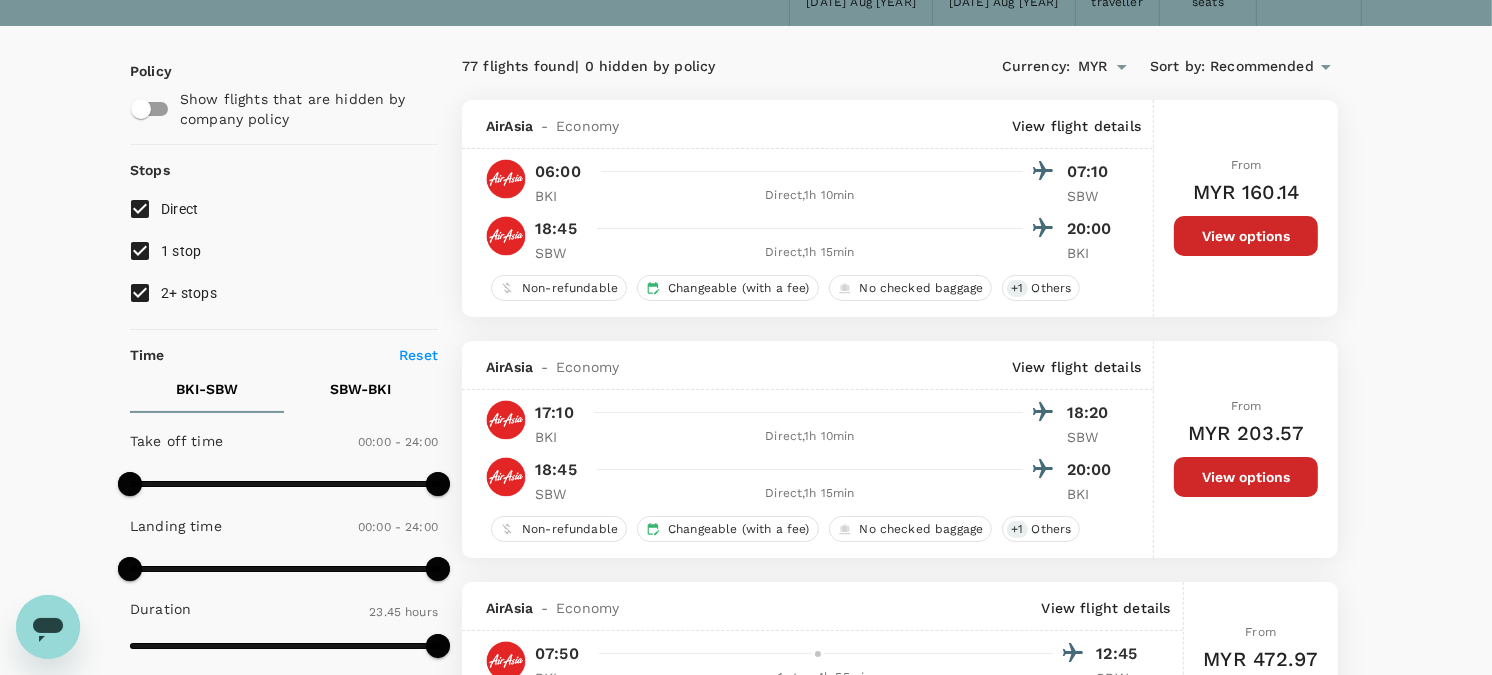 checkbox on "false" 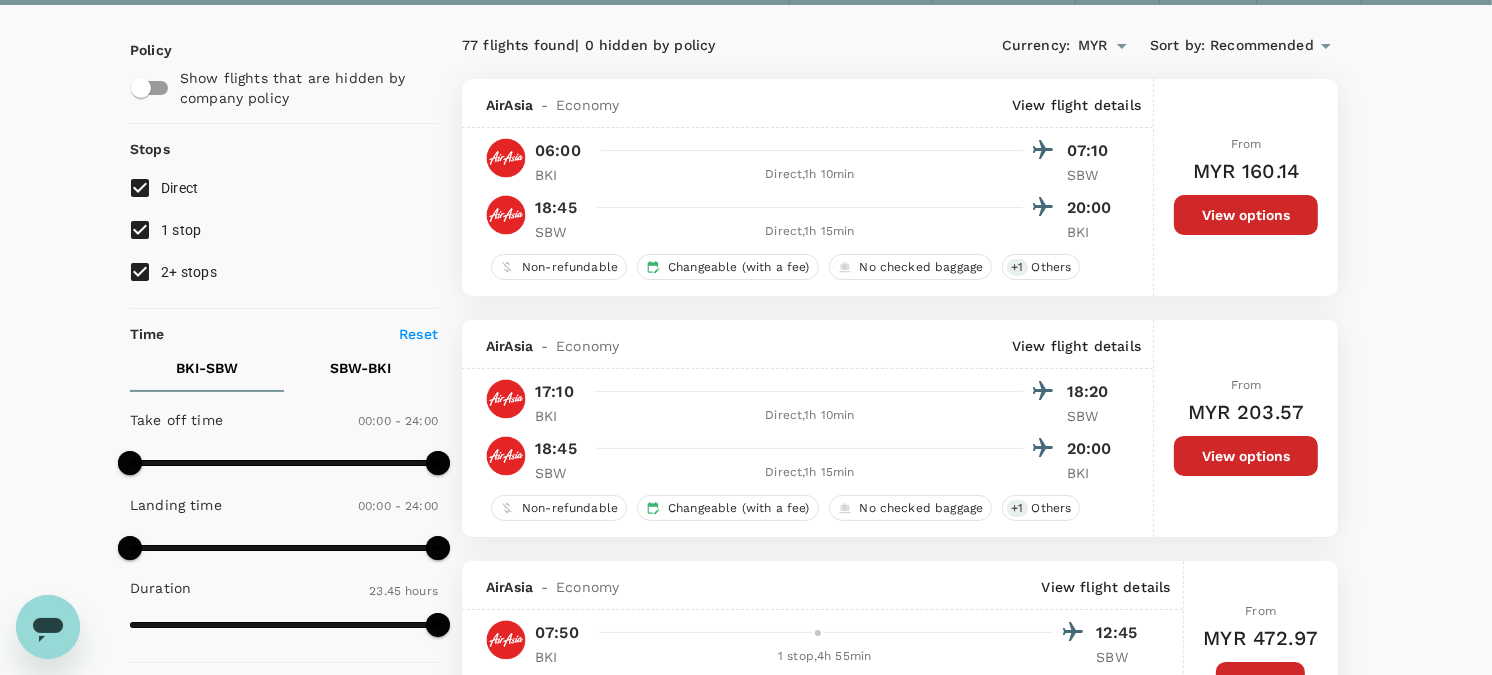 scroll, scrollTop: 98, scrollLeft: 0, axis: vertical 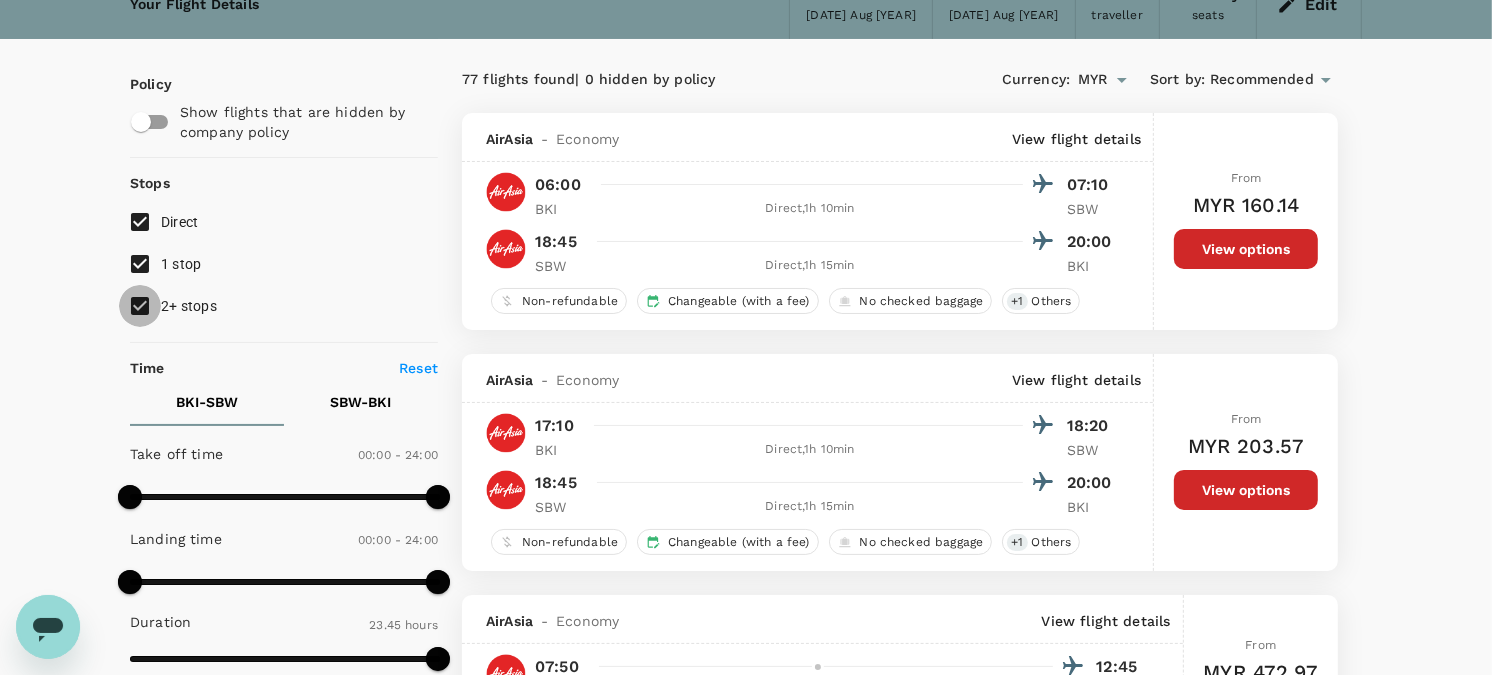 click on "2+ stops" at bounding box center (140, 306) 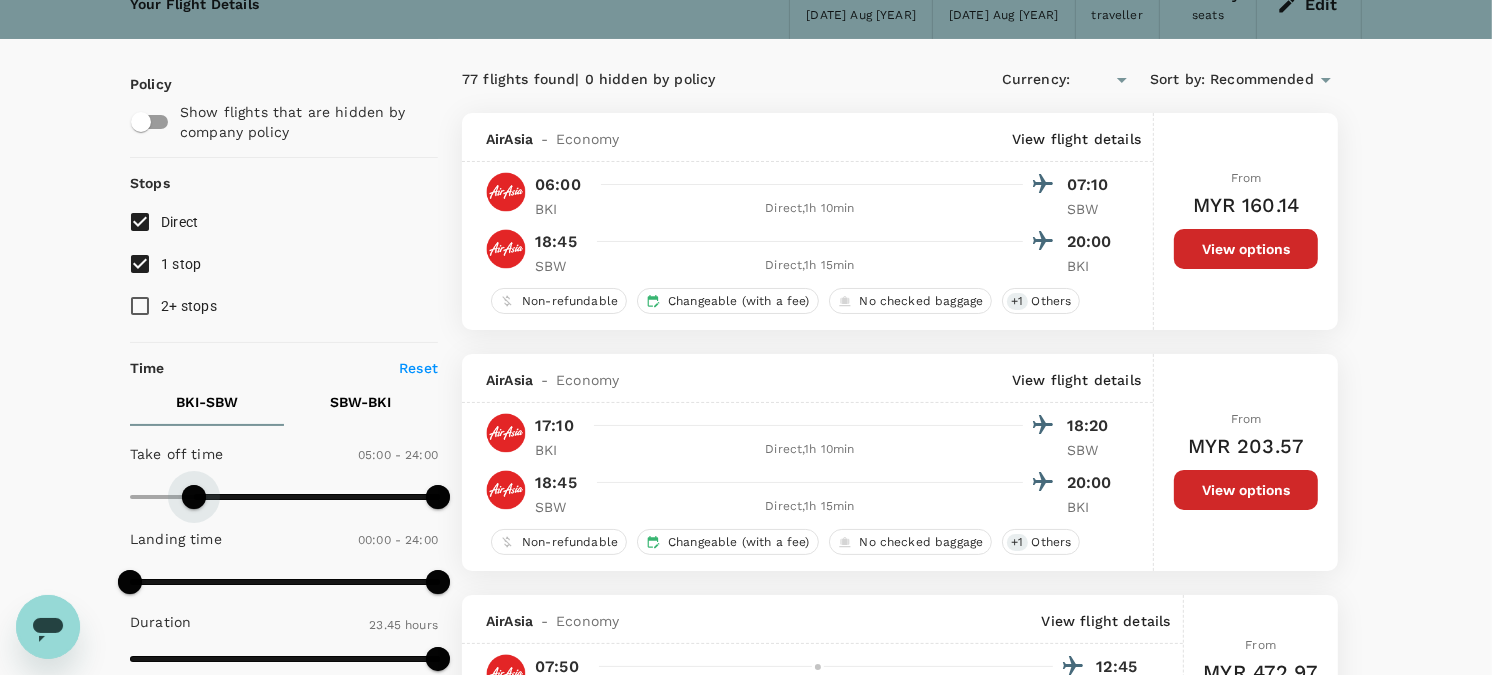 type on "330" 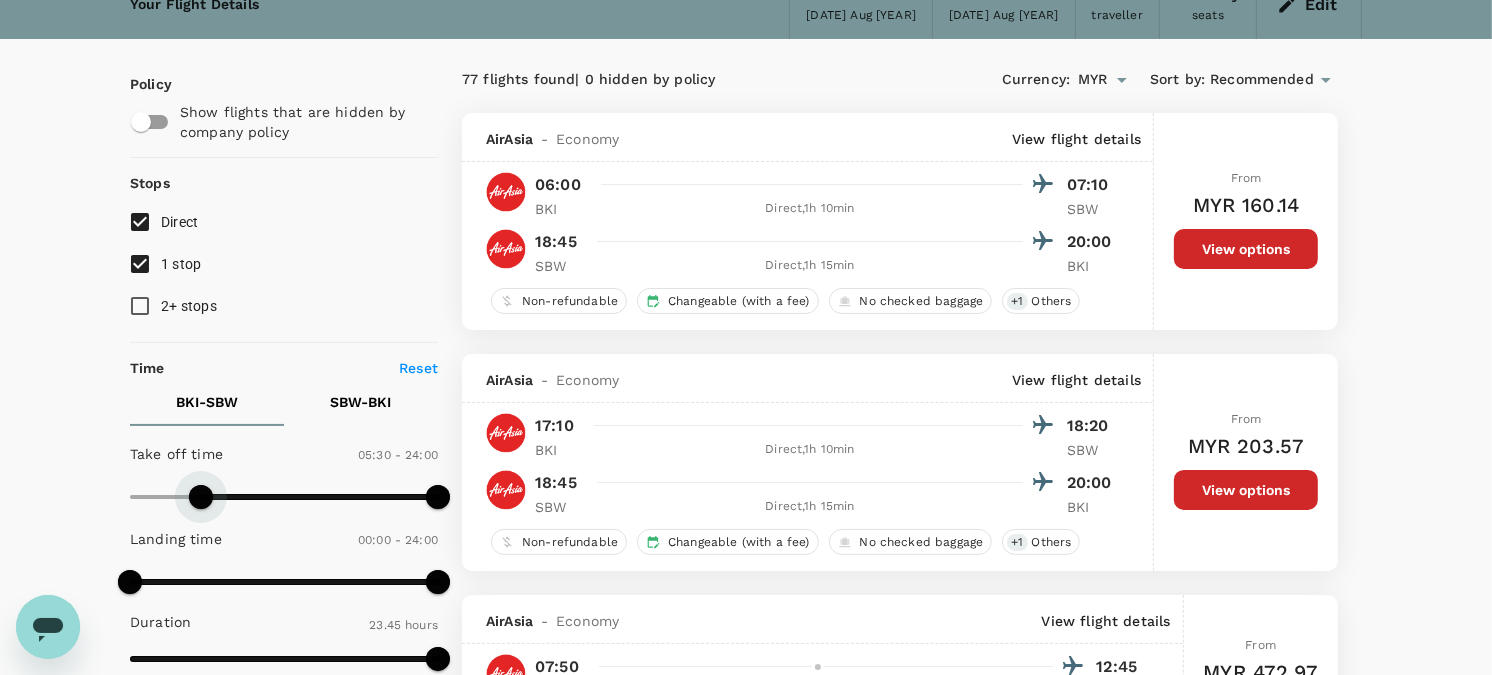 drag, startPoint x: 134, startPoint y: 494, endPoint x: 198, endPoint y: 492, distance: 64.03124 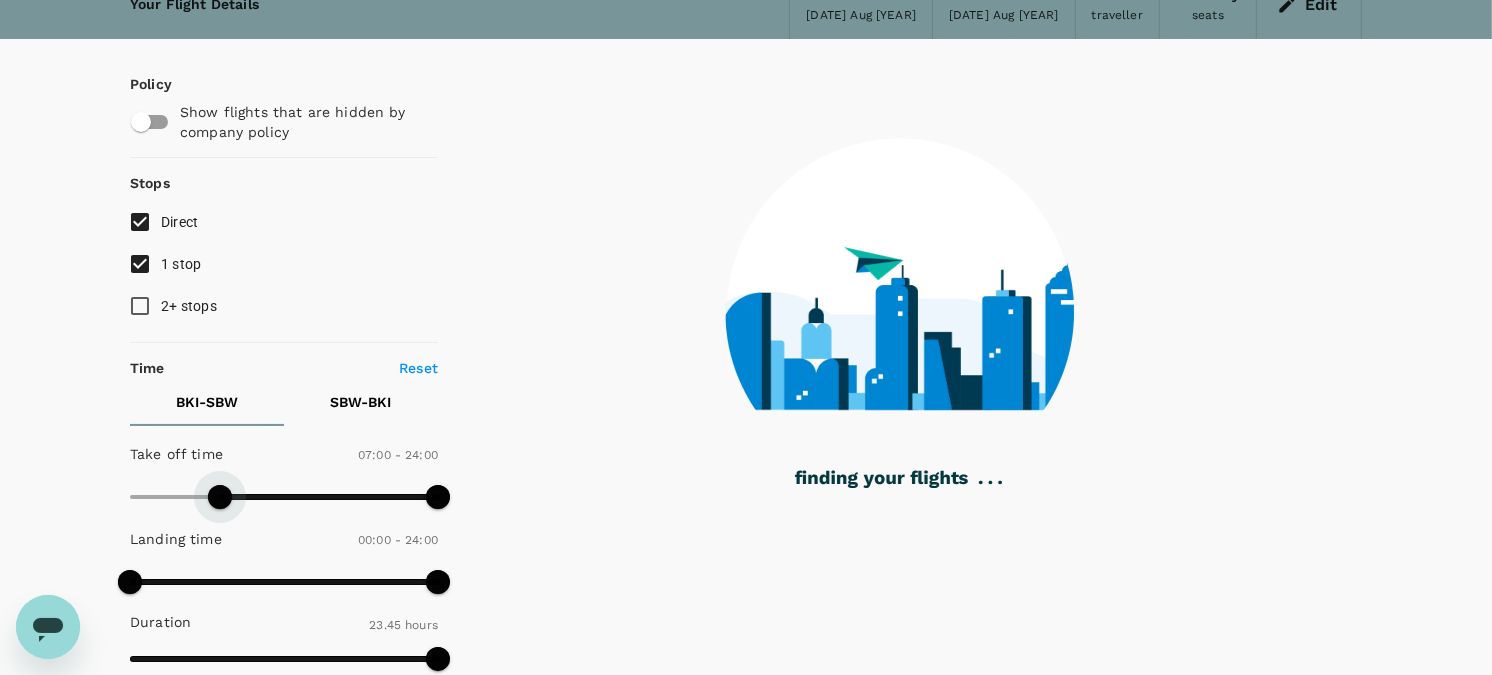 type on "450" 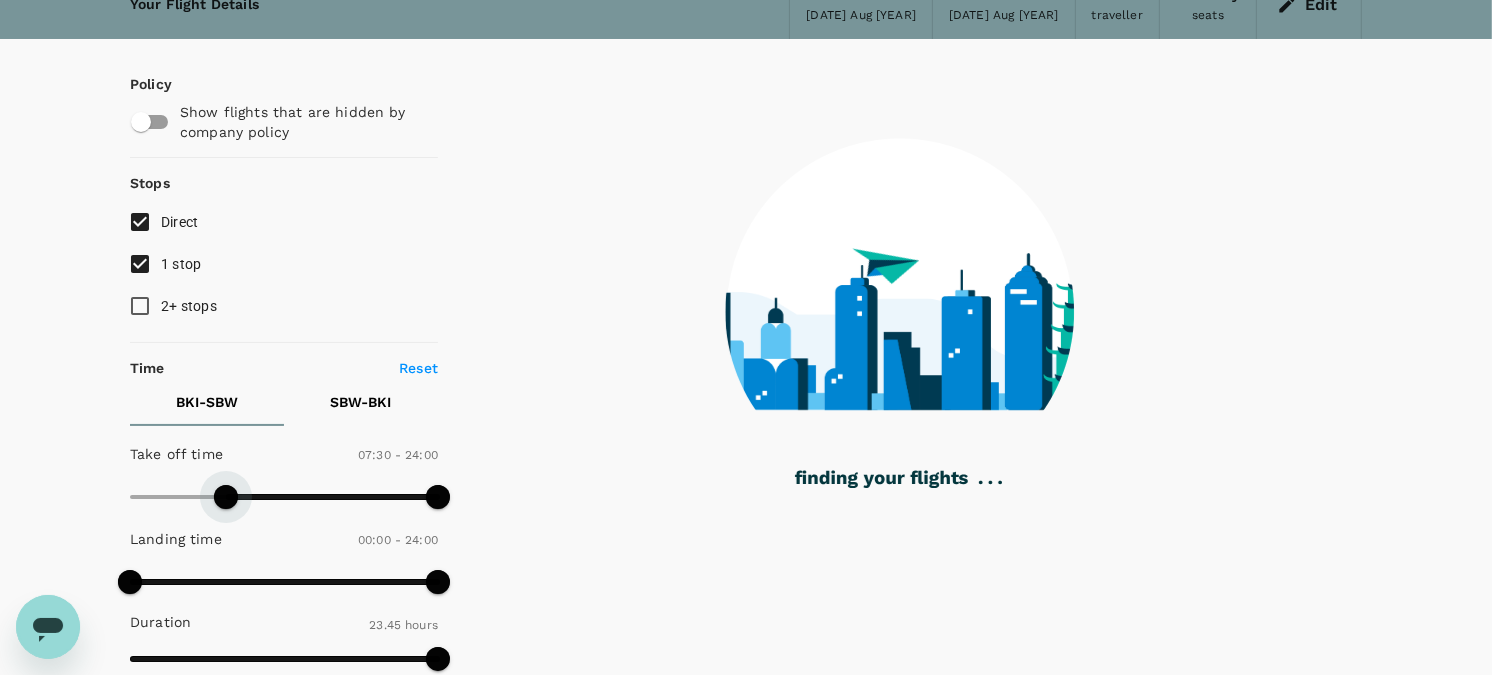 drag, startPoint x: 198, startPoint y: 492, endPoint x: 227, endPoint y: 494, distance: 29.068884 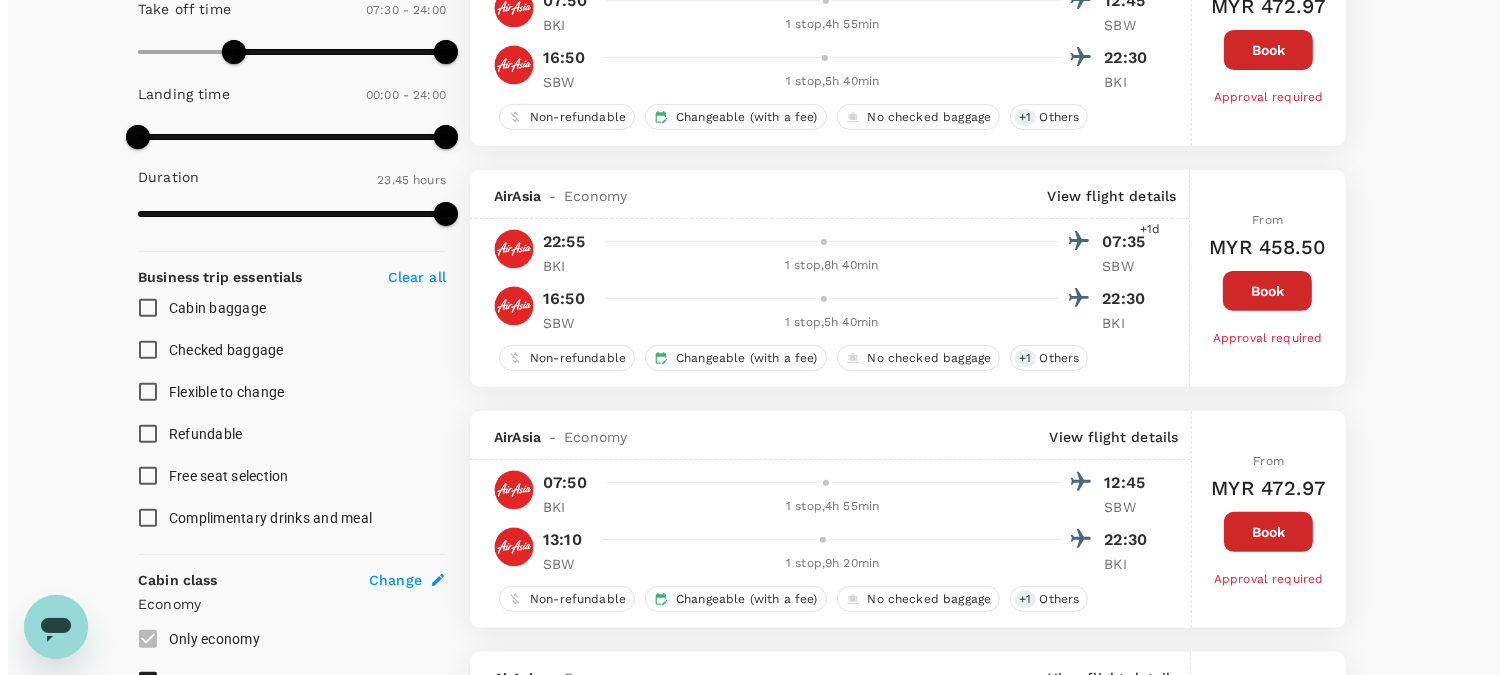 scroll, scrollTop: 654, scrollLeft: 0, axis: vertical 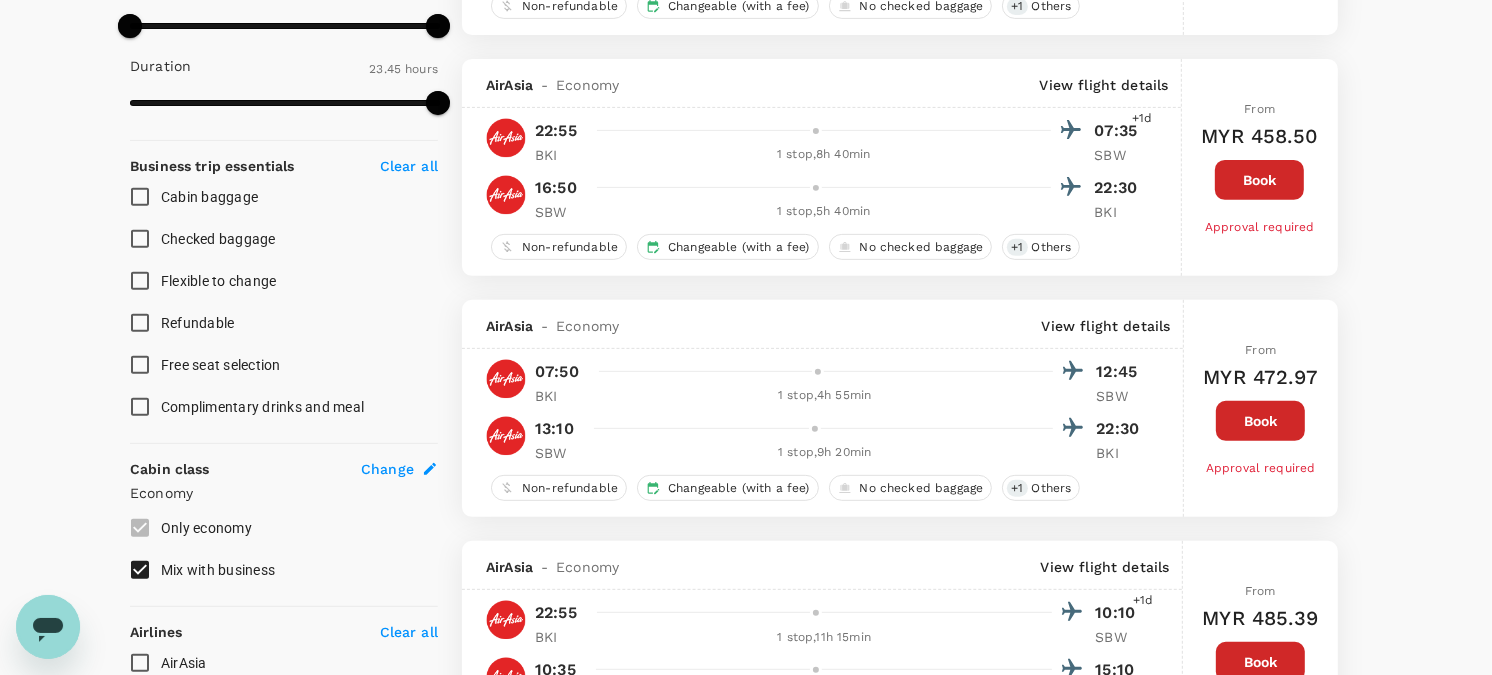 click on "View flight details" at bounding box center (1106, 326) 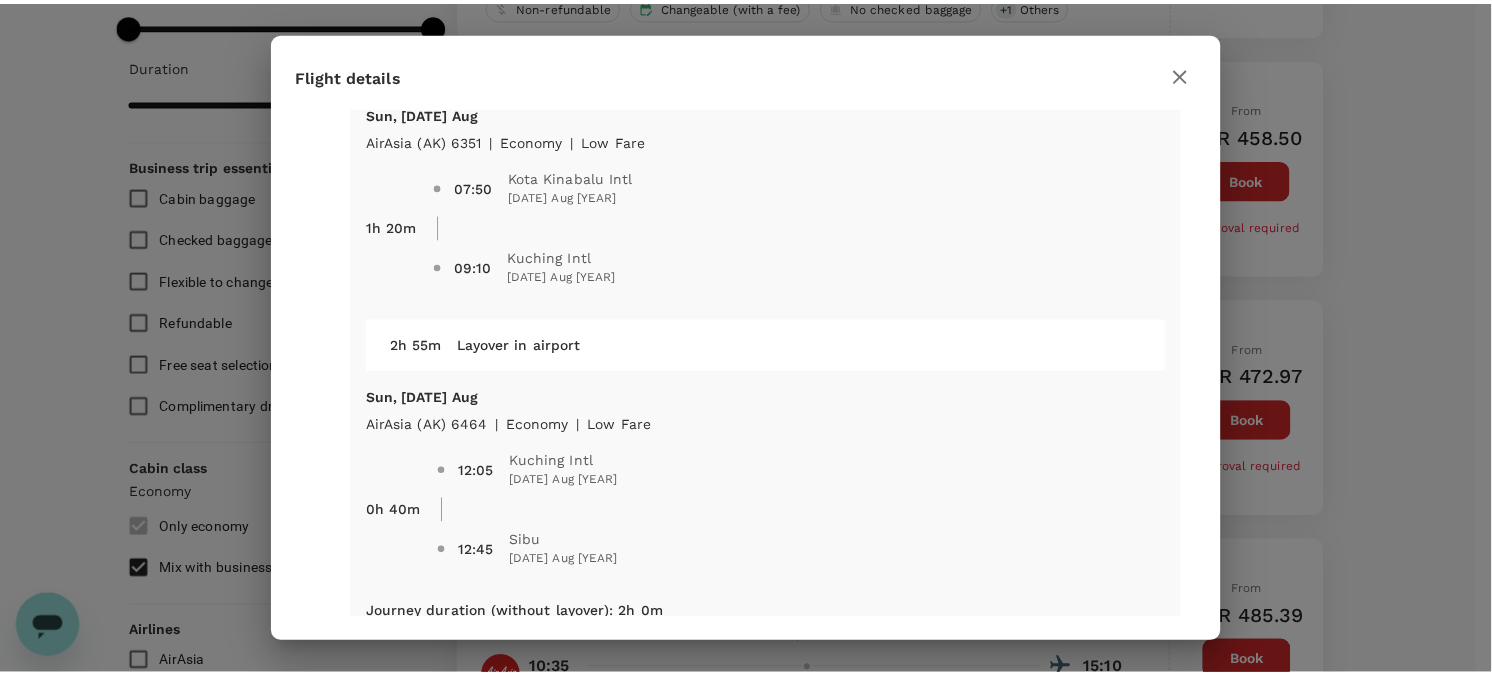 scroll, scrollTop: 52, scrollLeft: 0, axis: vertical 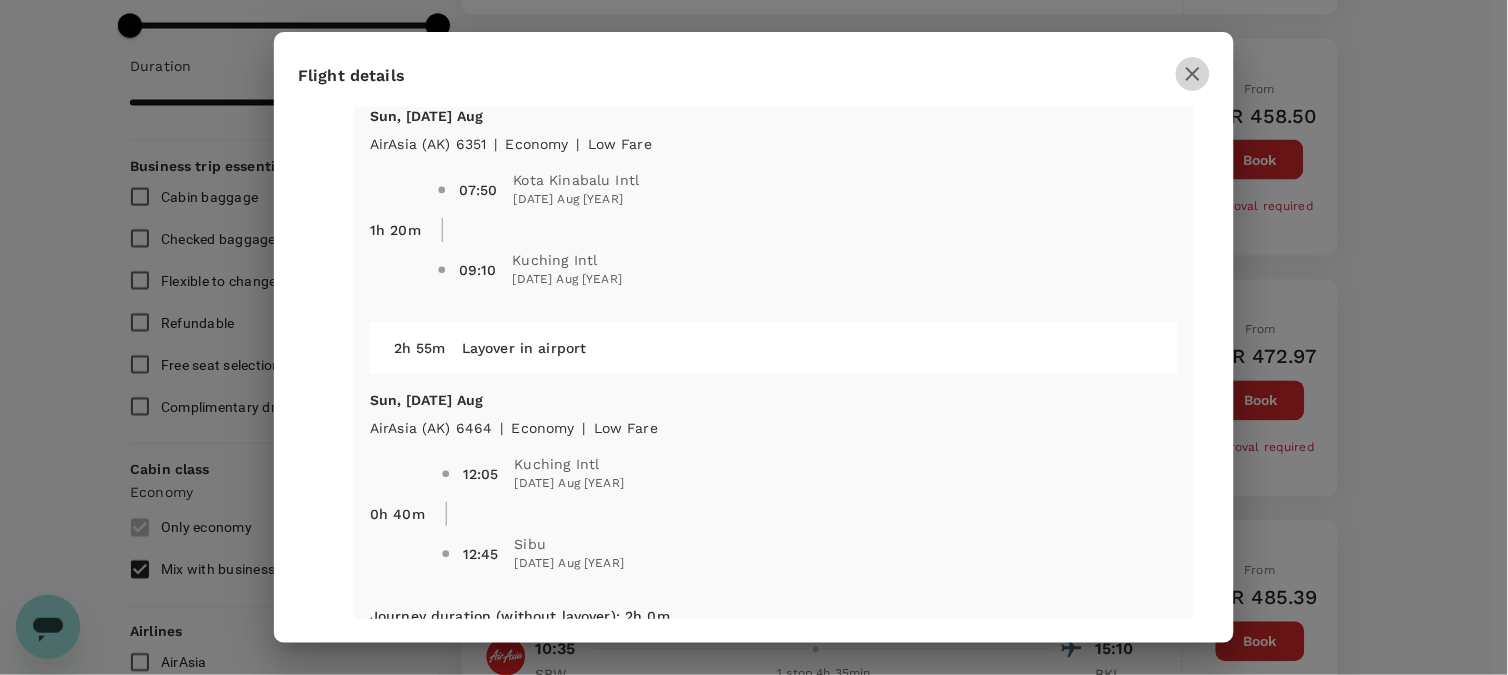 click 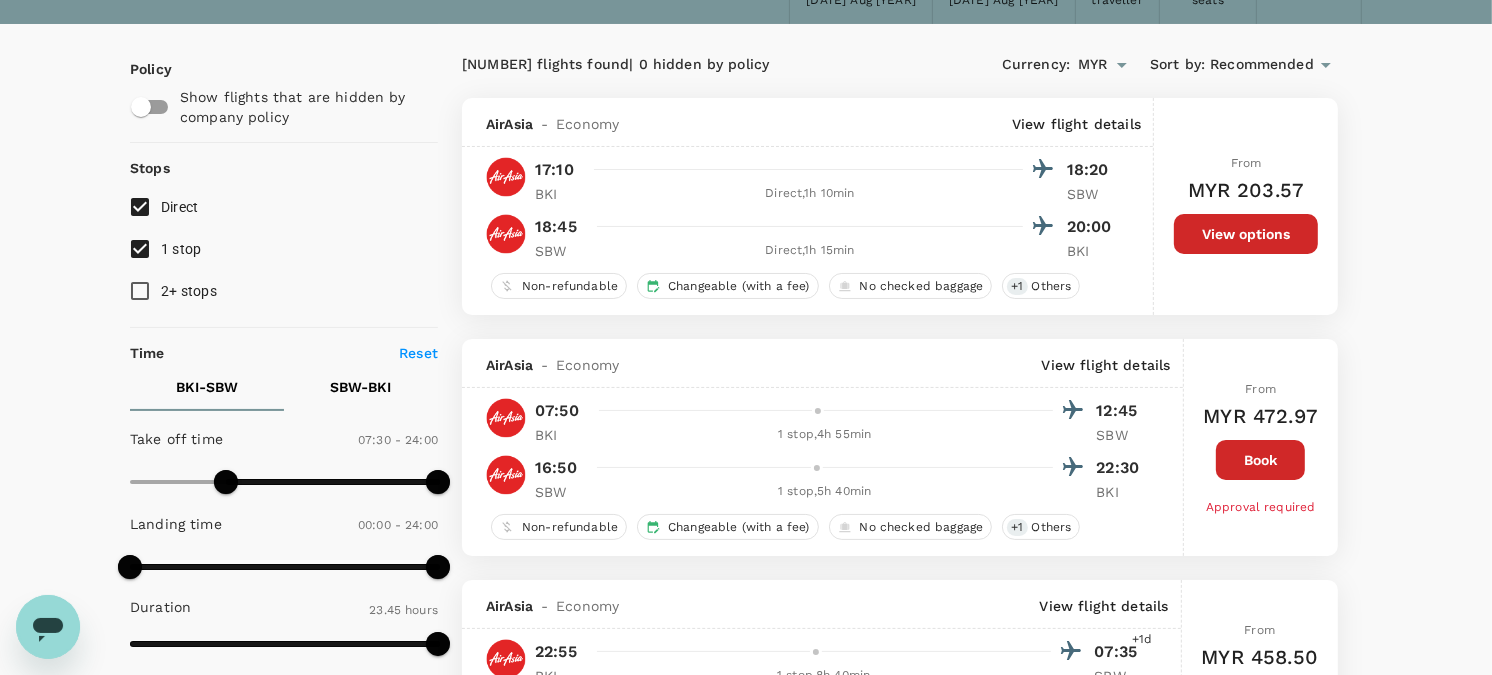 scroll, scrollTop: 111, scrollLeft: 0, axis: vertical 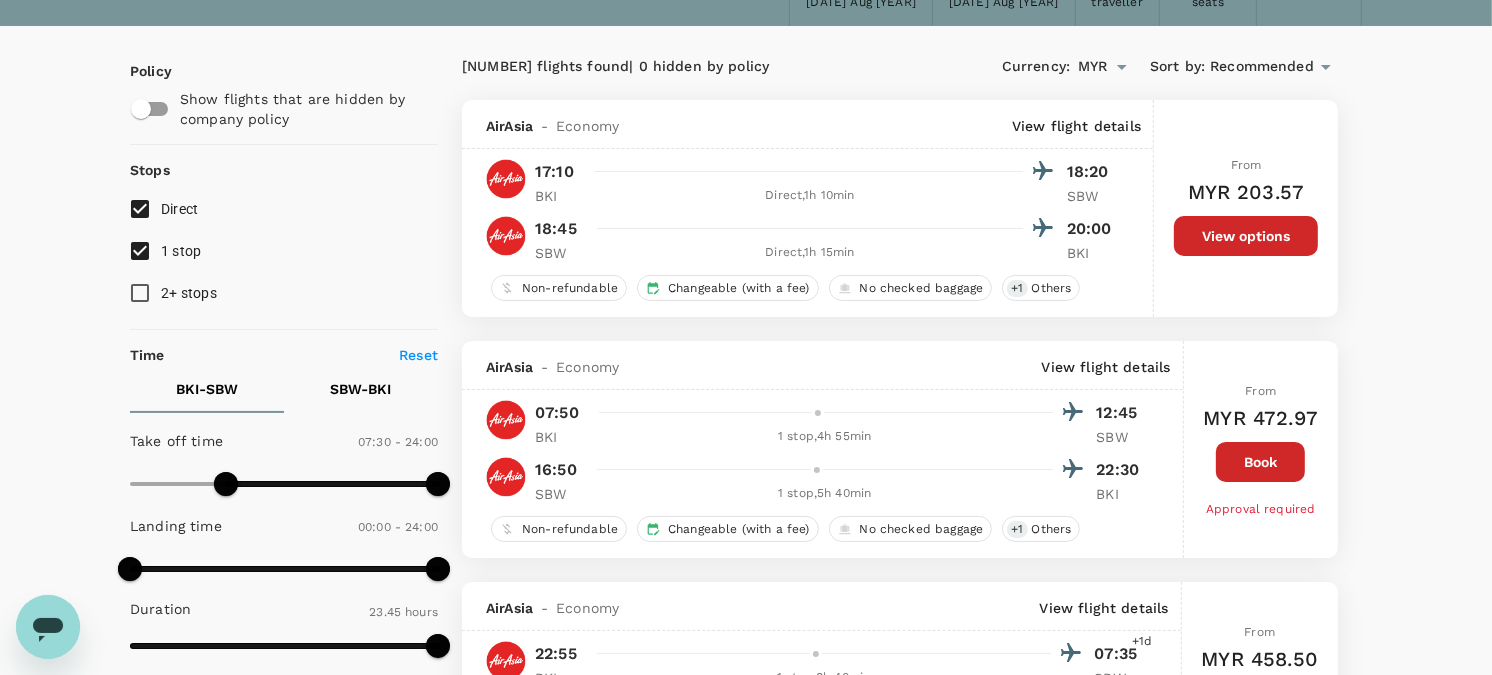 click on "View flight details" at bounding box center (1106, 367) 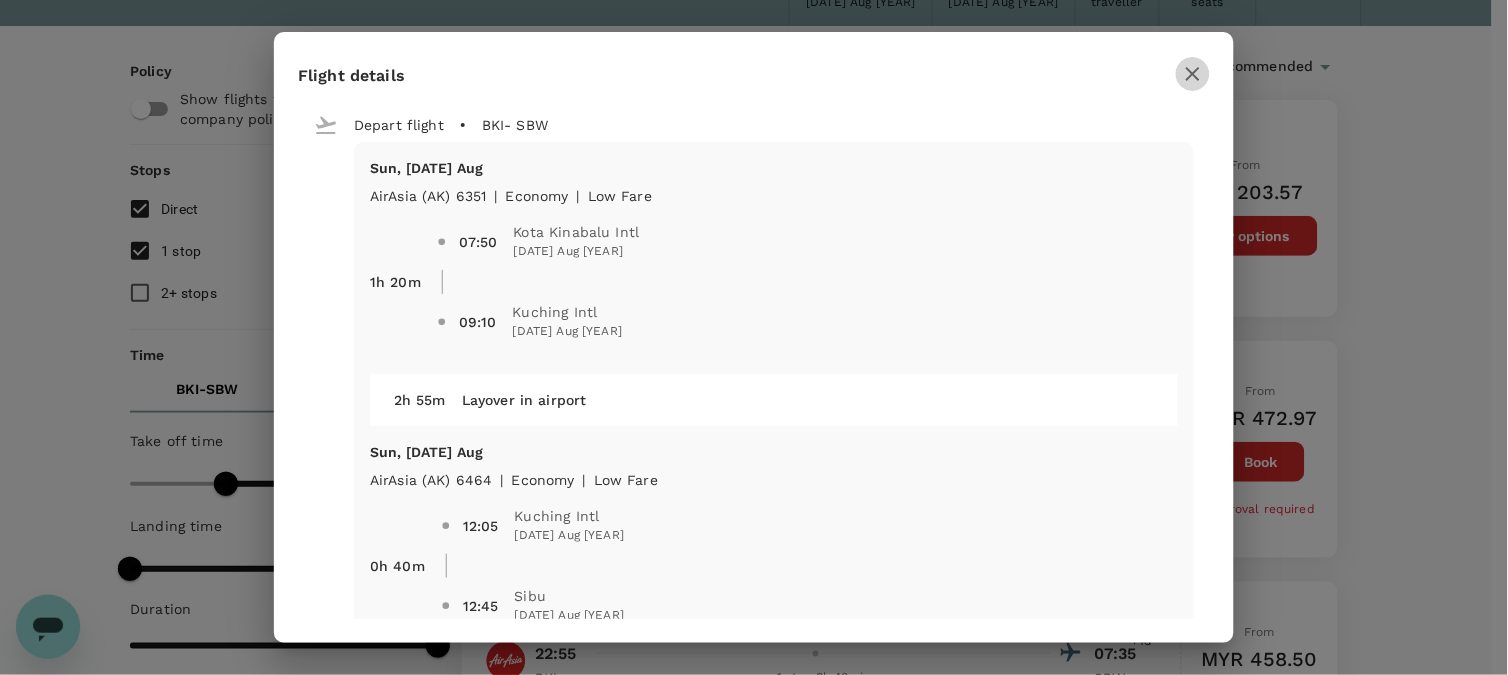 click 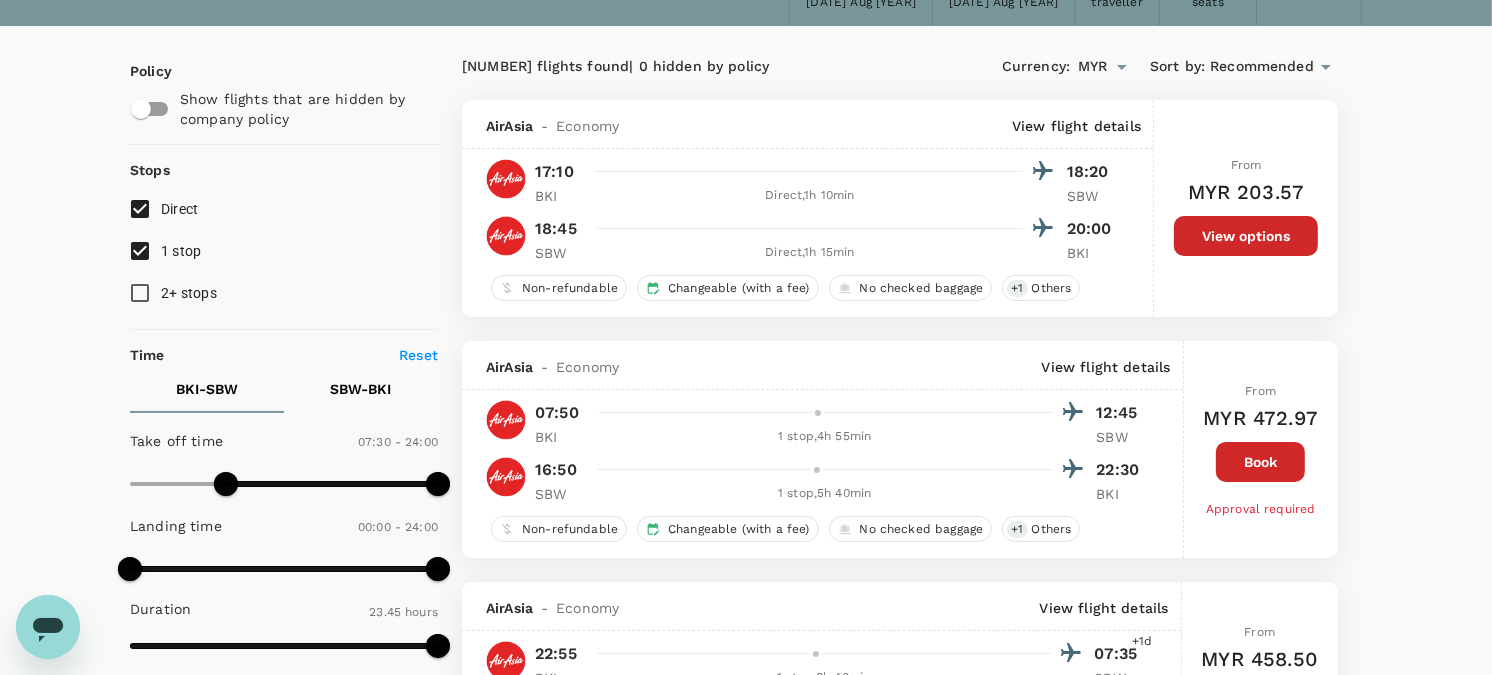 click on "View options" at bounding box center [1246, 236] 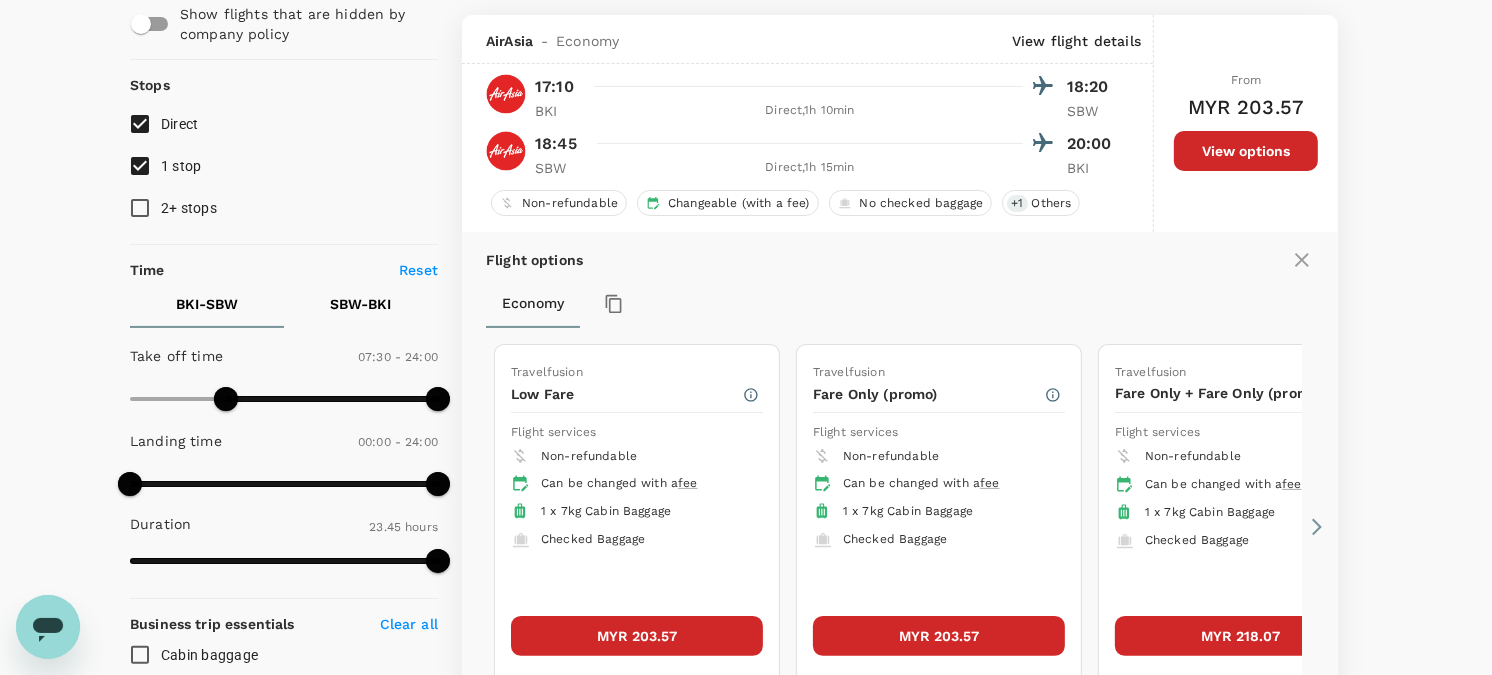 scroll, scrollTop: 211, scrollLeft: 0, axis: vertical 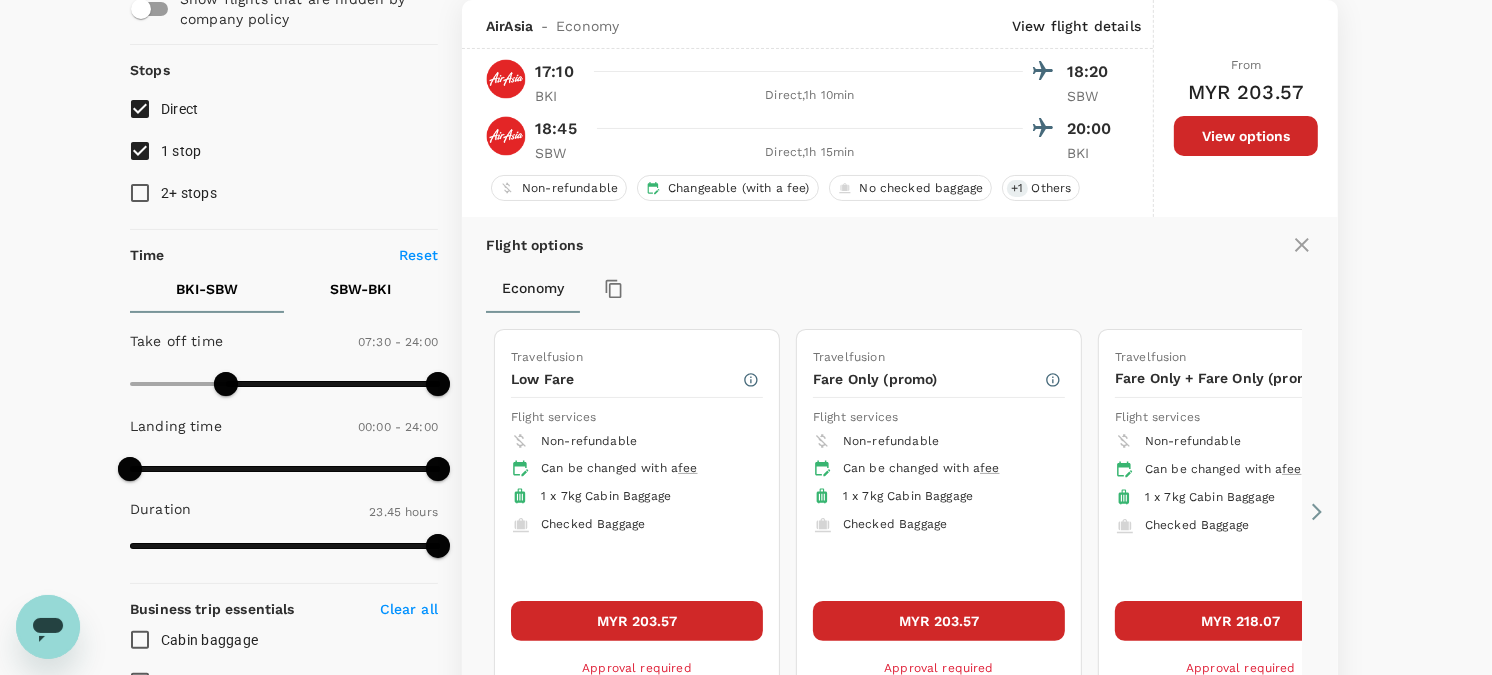 click 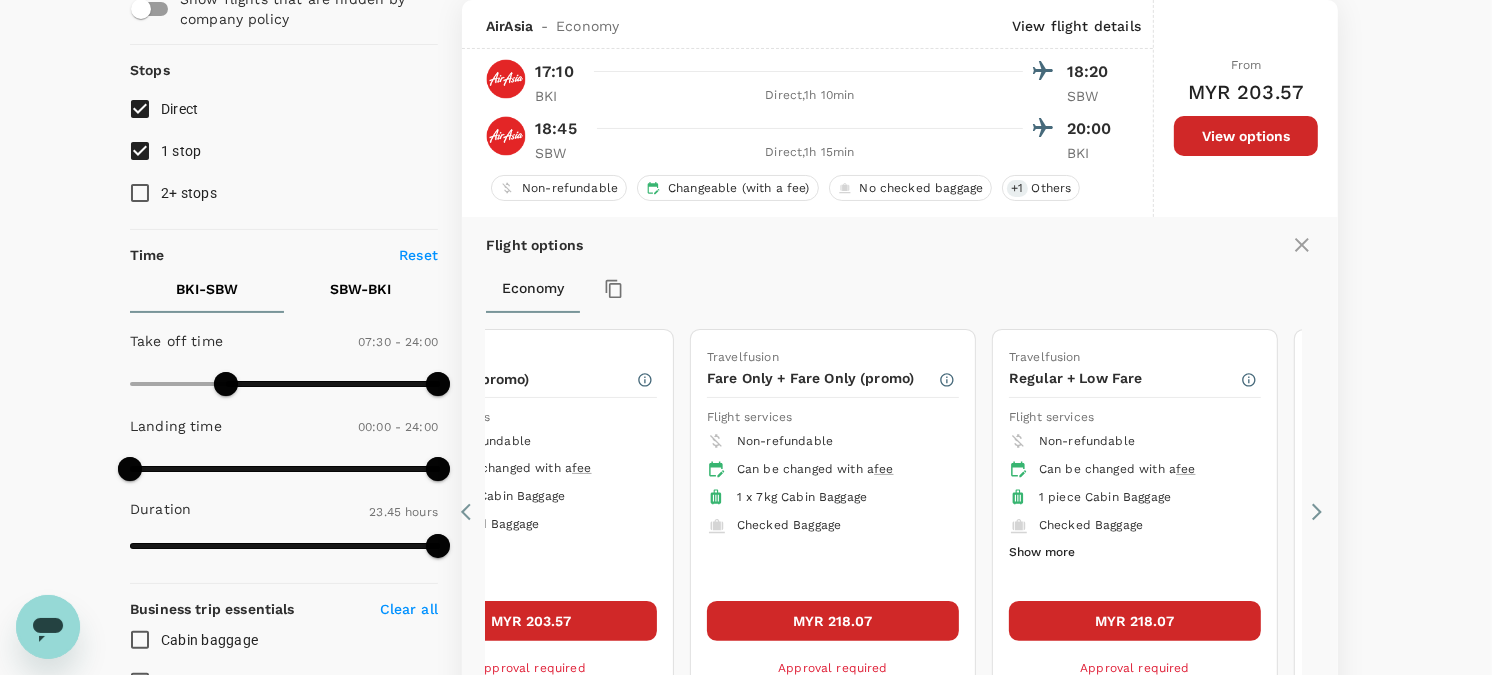 click 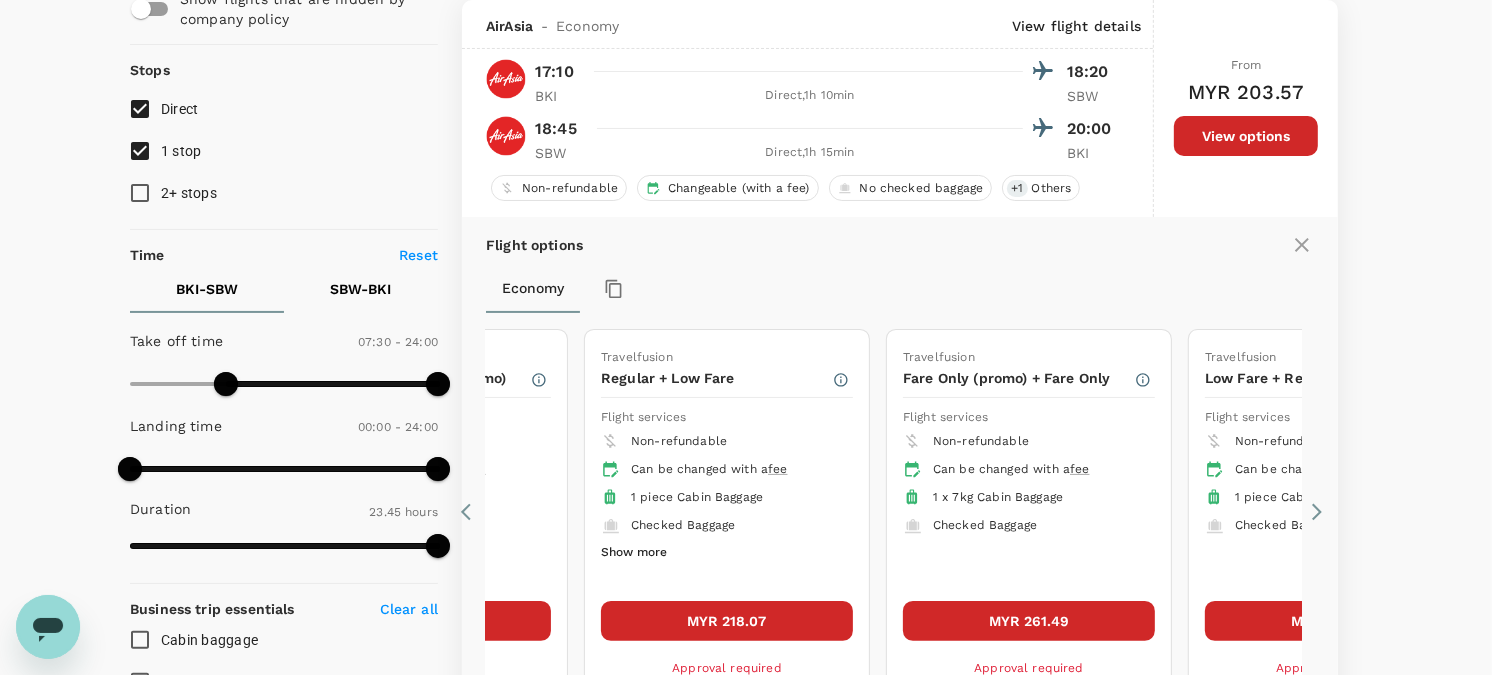 click 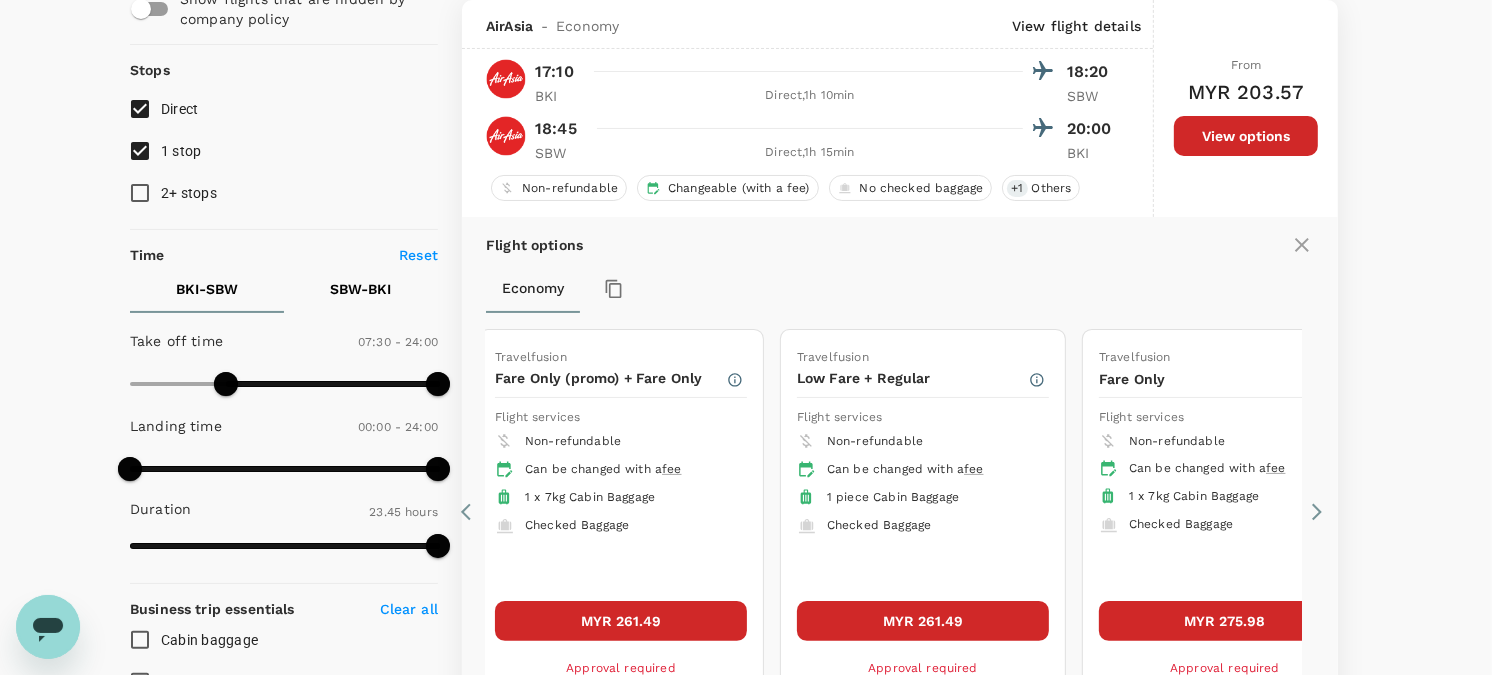 click 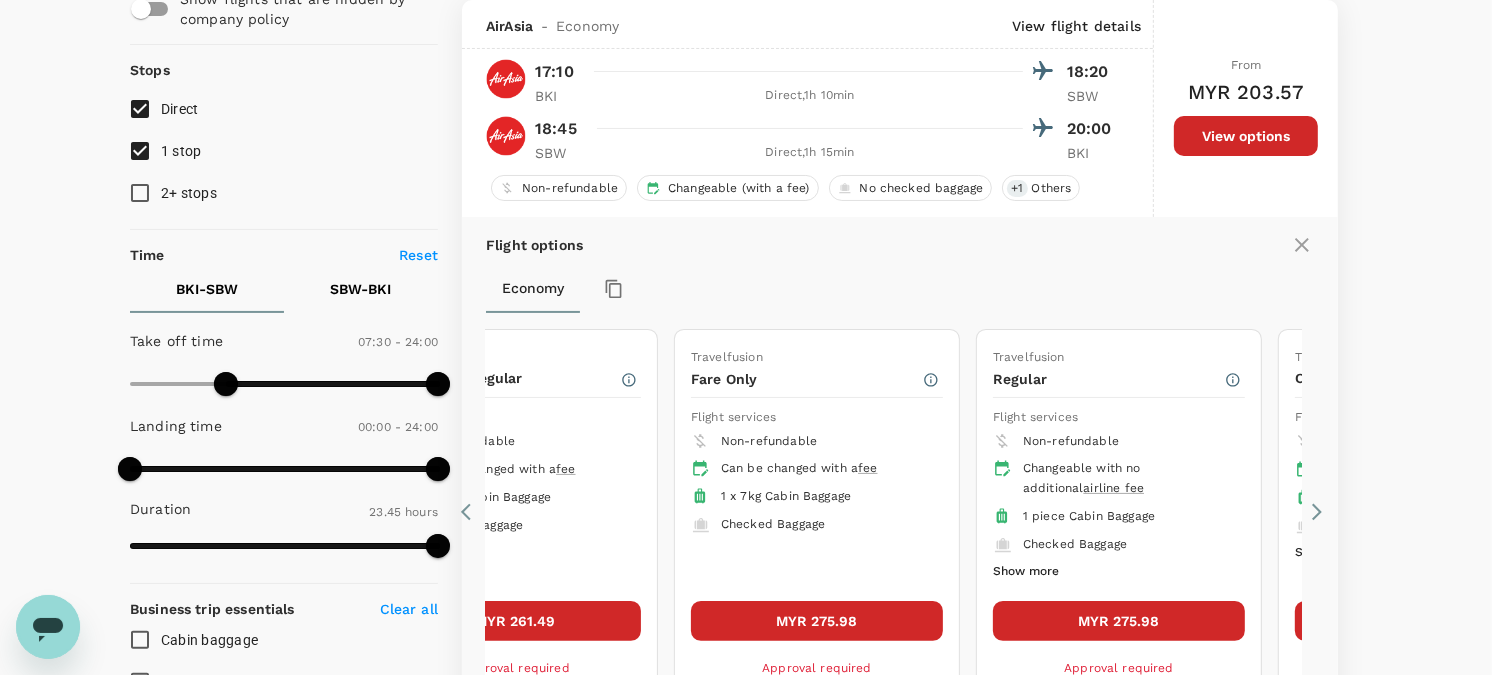 click 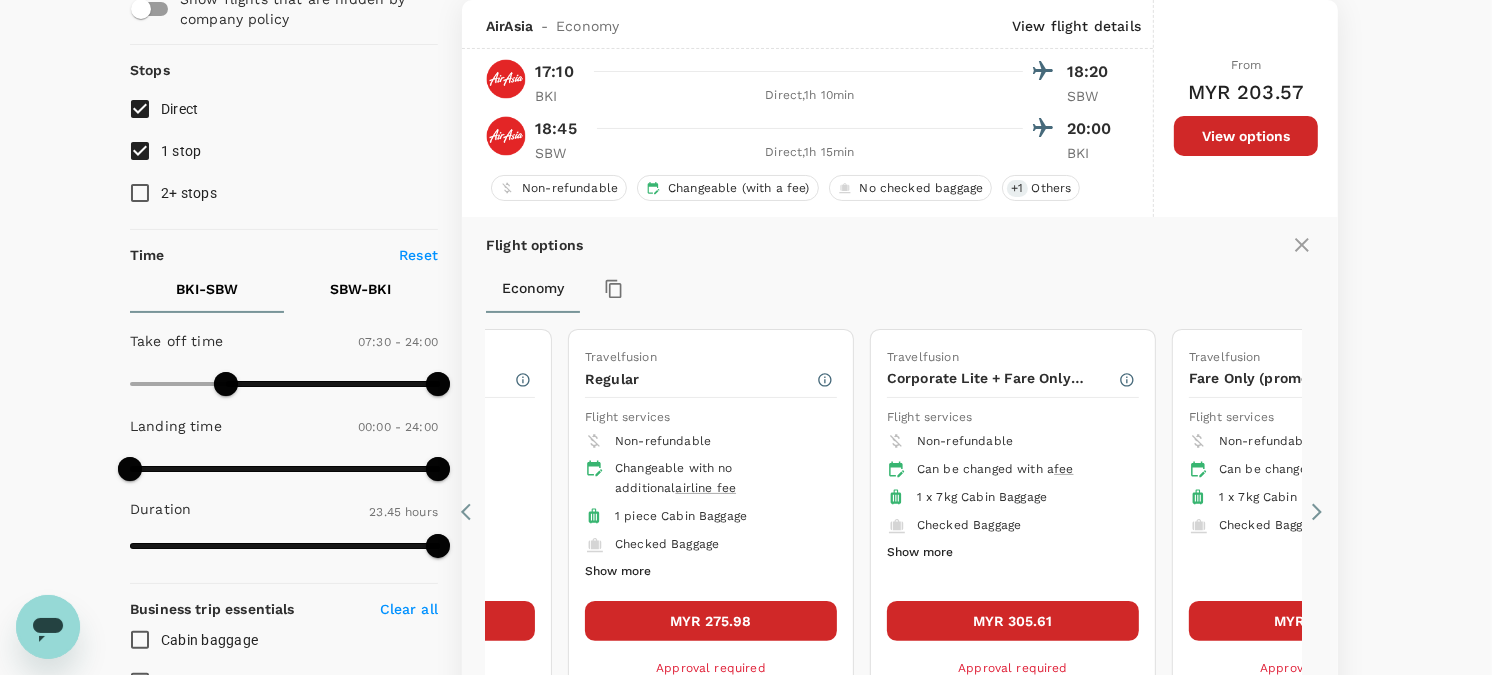 click 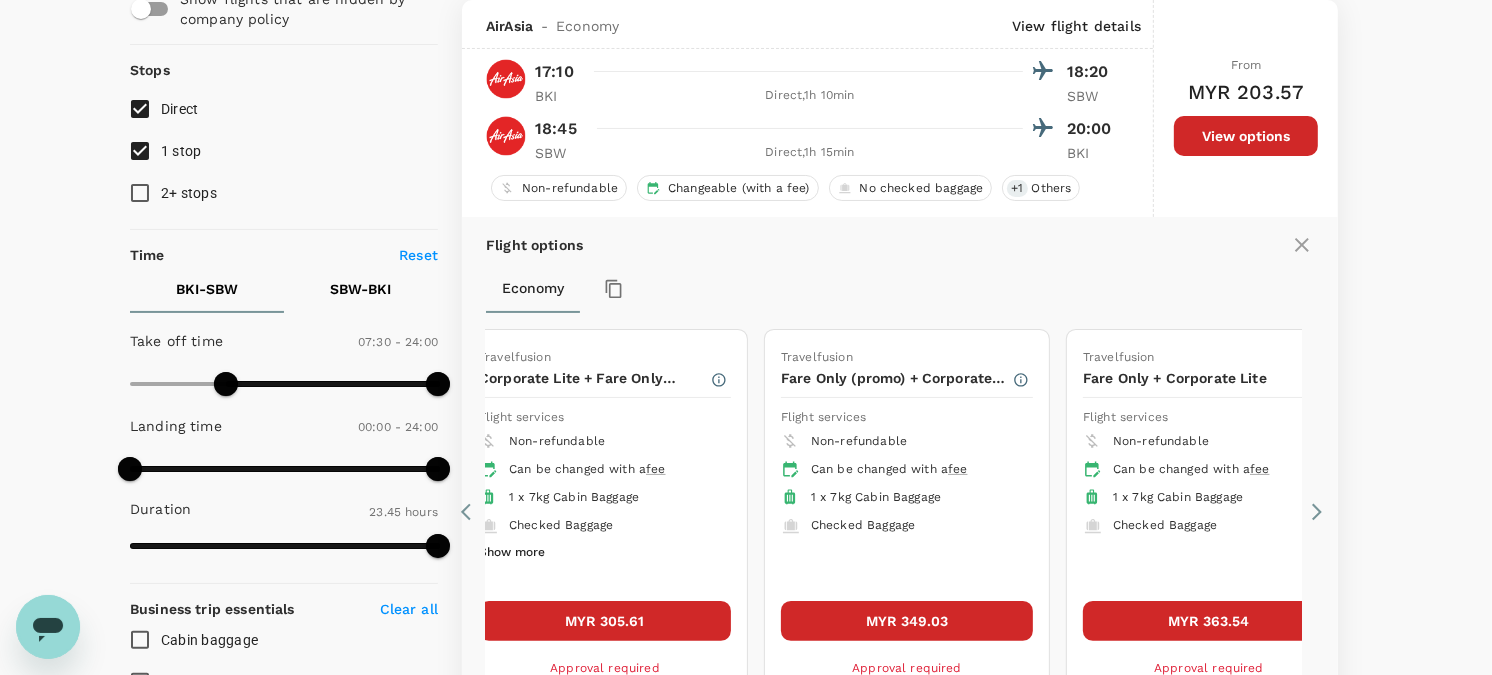 click 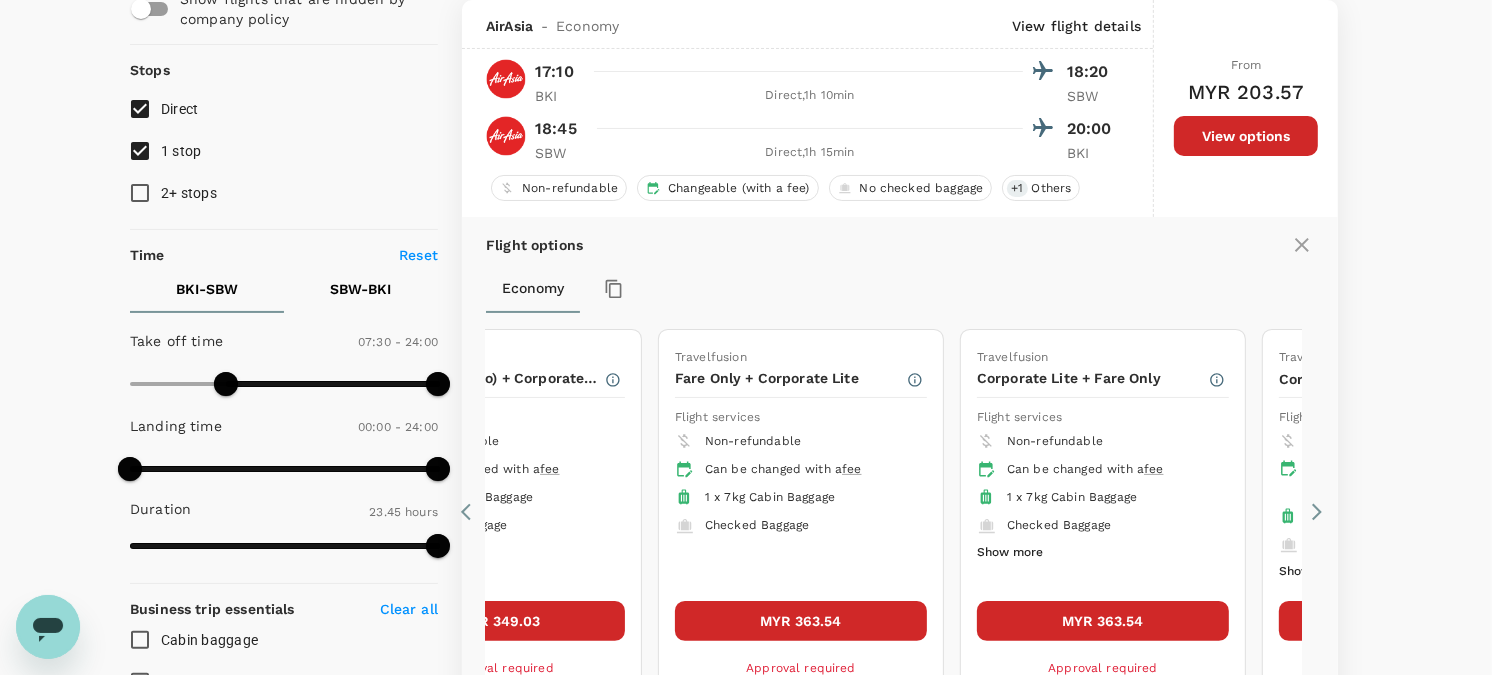 click 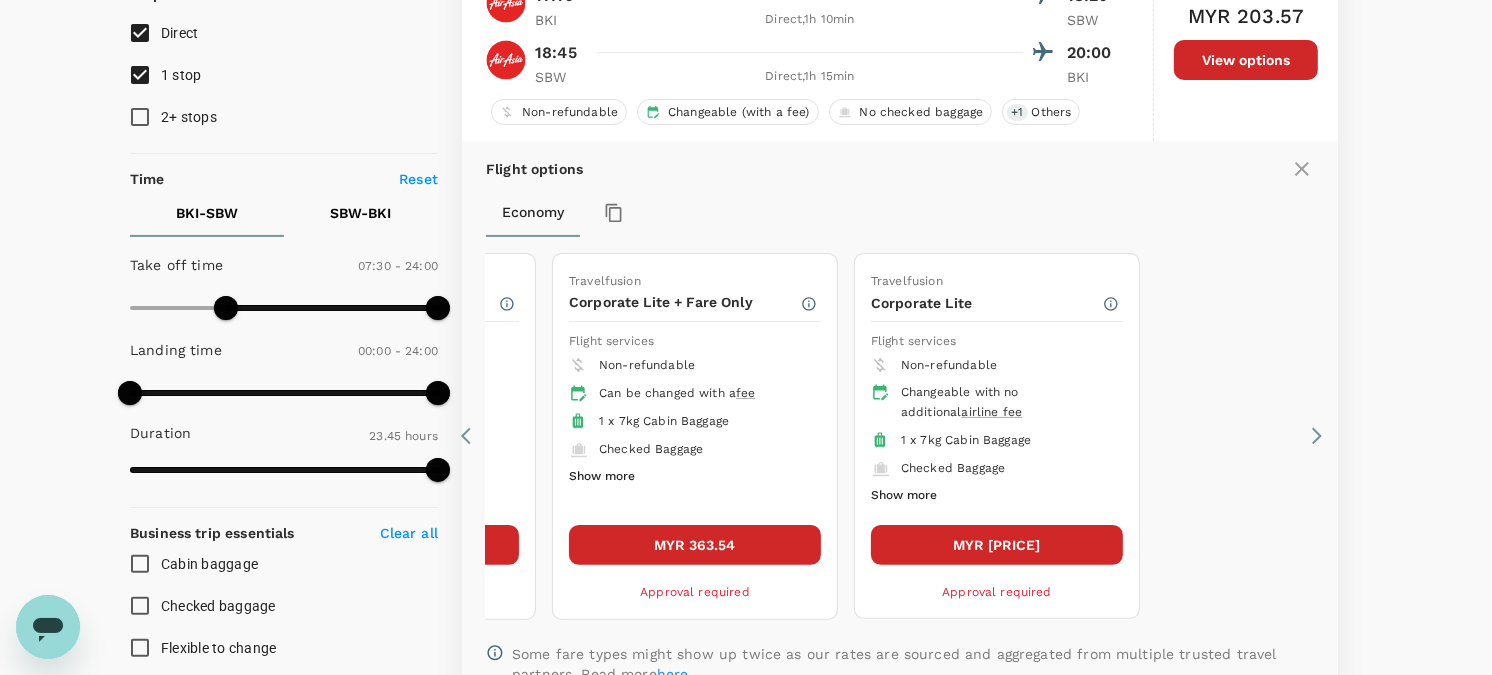 scroll, scrollTop: 322, scrollLeft: 0, axis: vertical 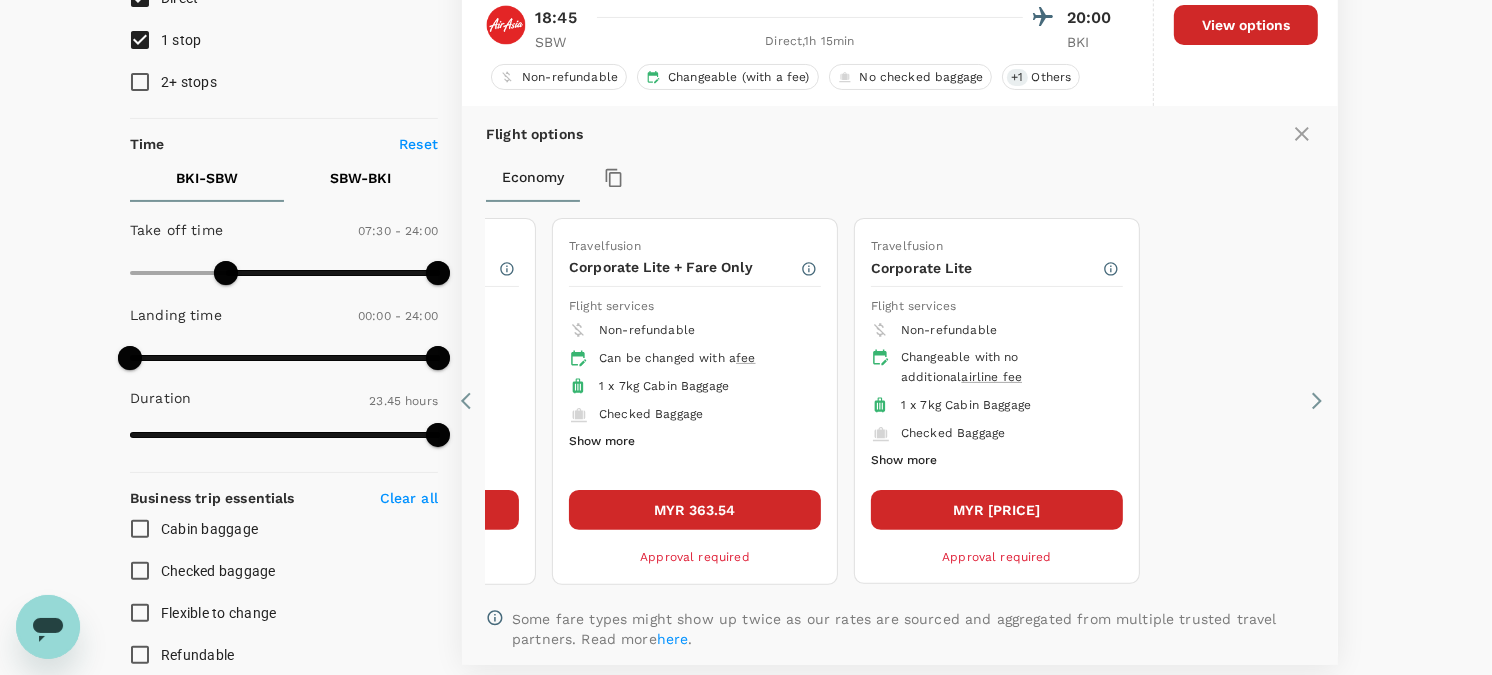click on "Show more" at bounding box center [904, 461] 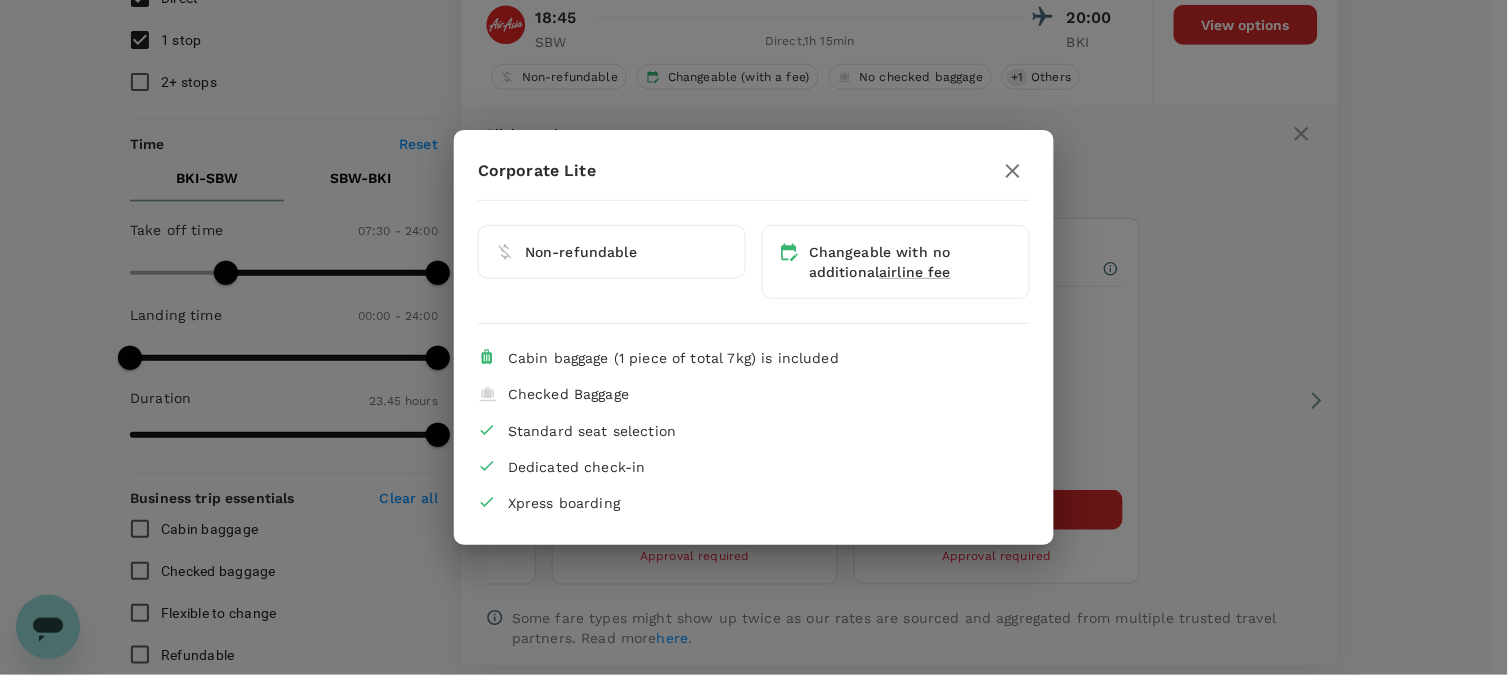 click 